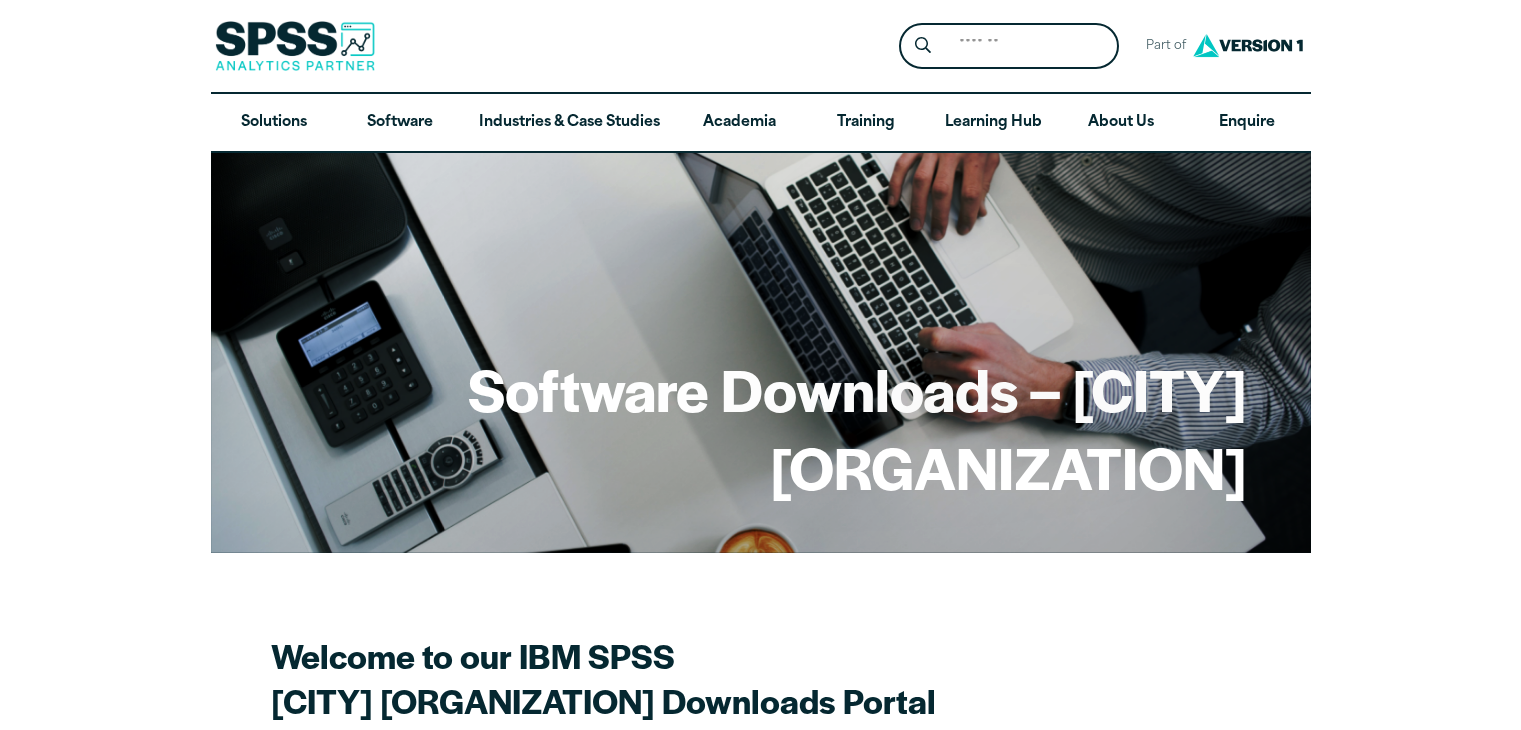 scroll, scrollTop: 0, scrollLeft: 0, axis: both 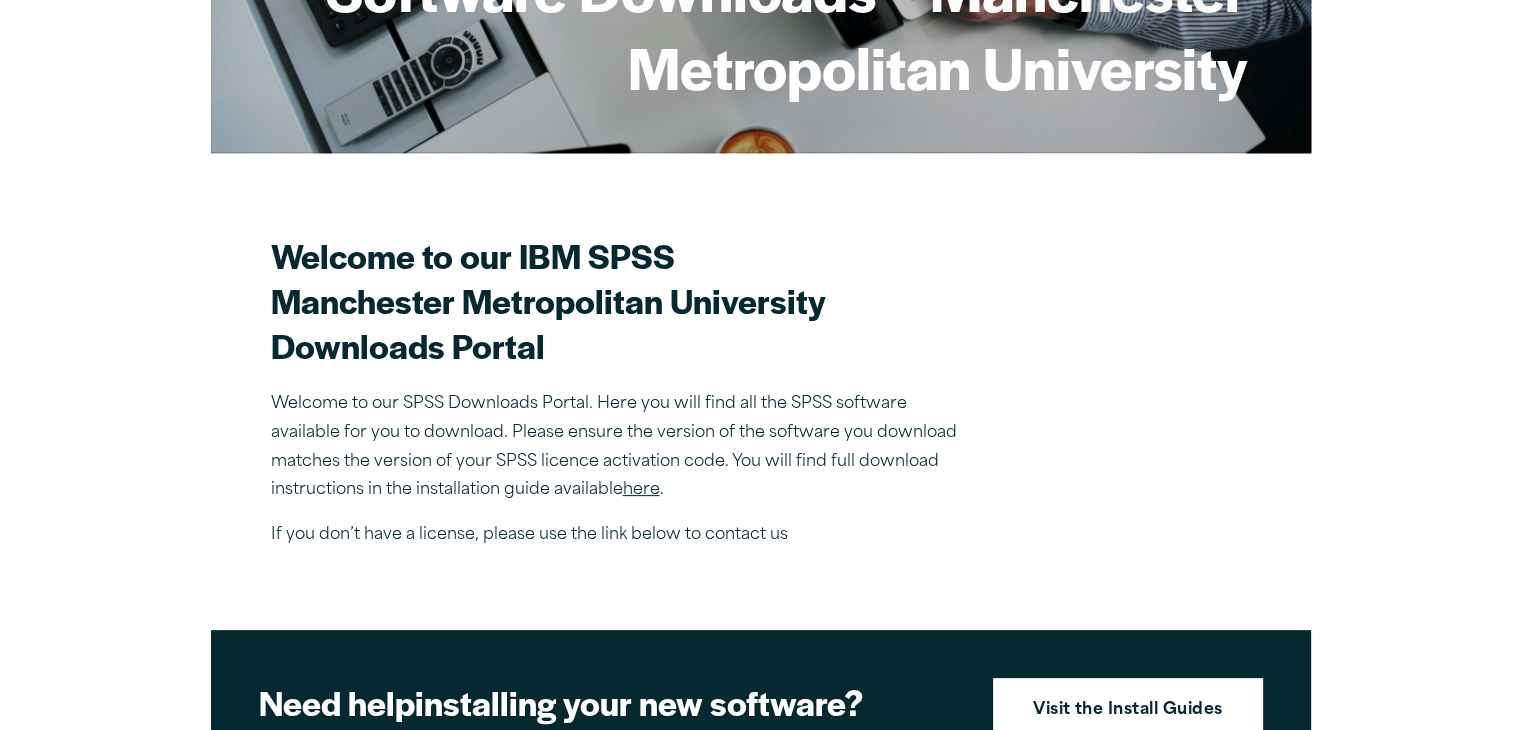 click on "here" at bounding box center [641, 490] 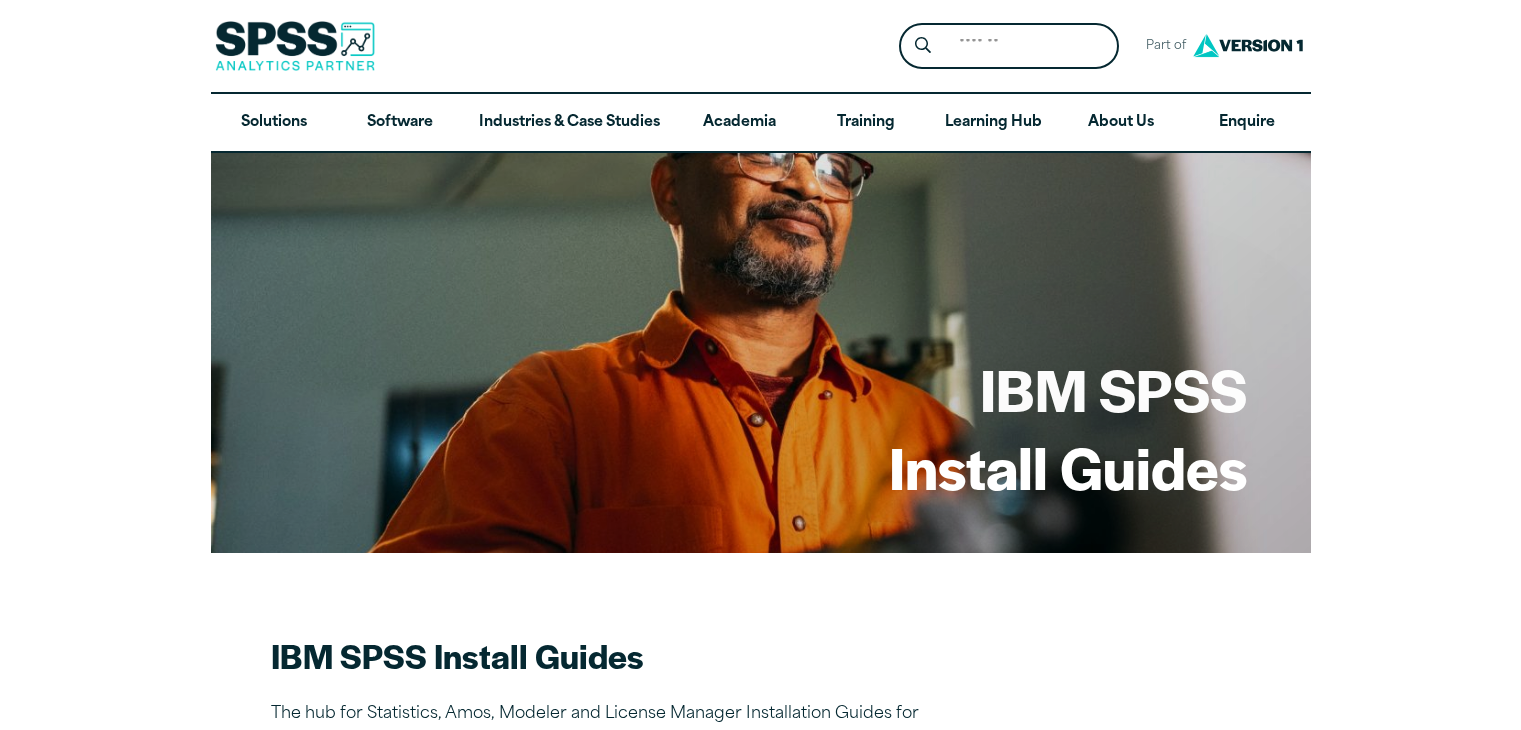 scroll, scrollTop: 0, scrollLeft: 0, axis: both 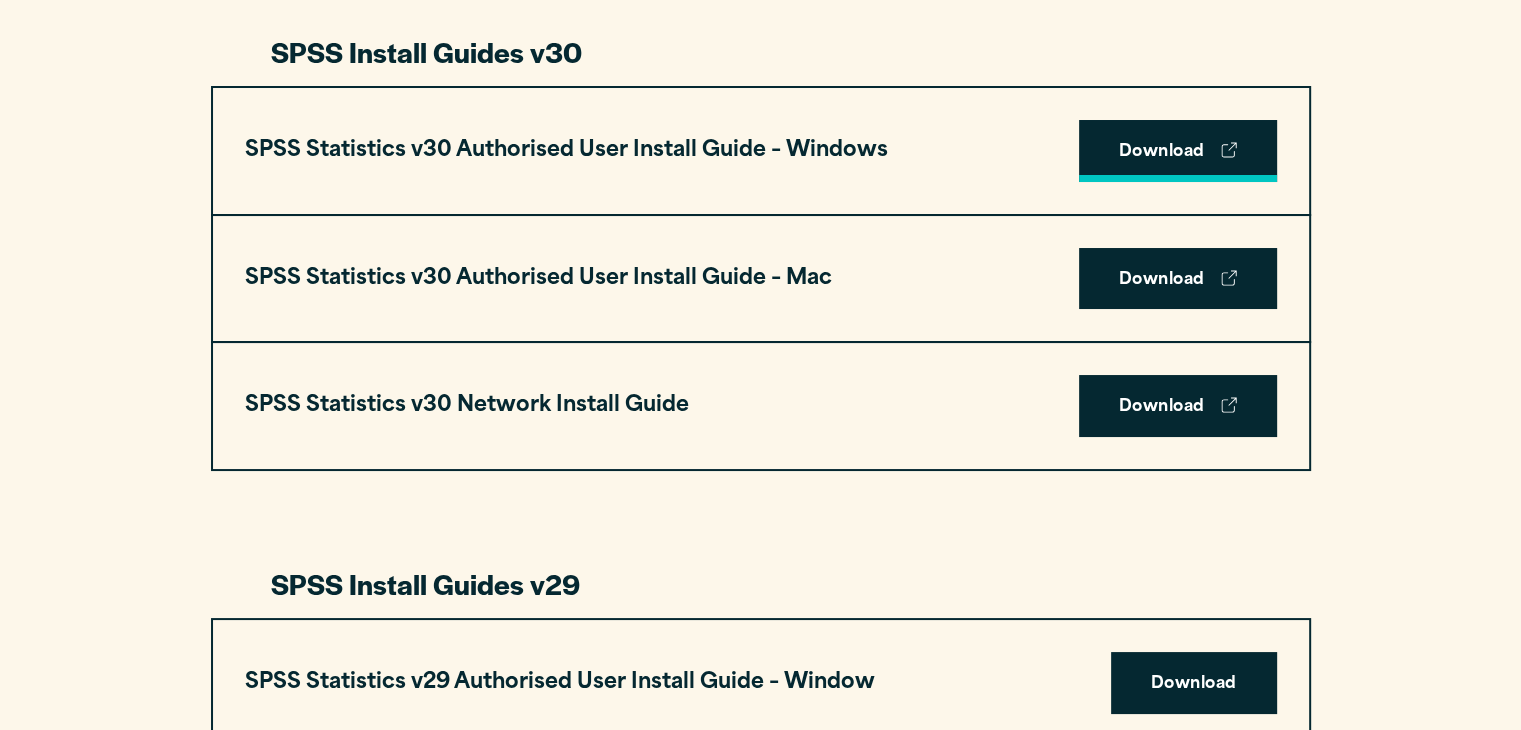 click on "Download" at bounding box center [1178, 151] 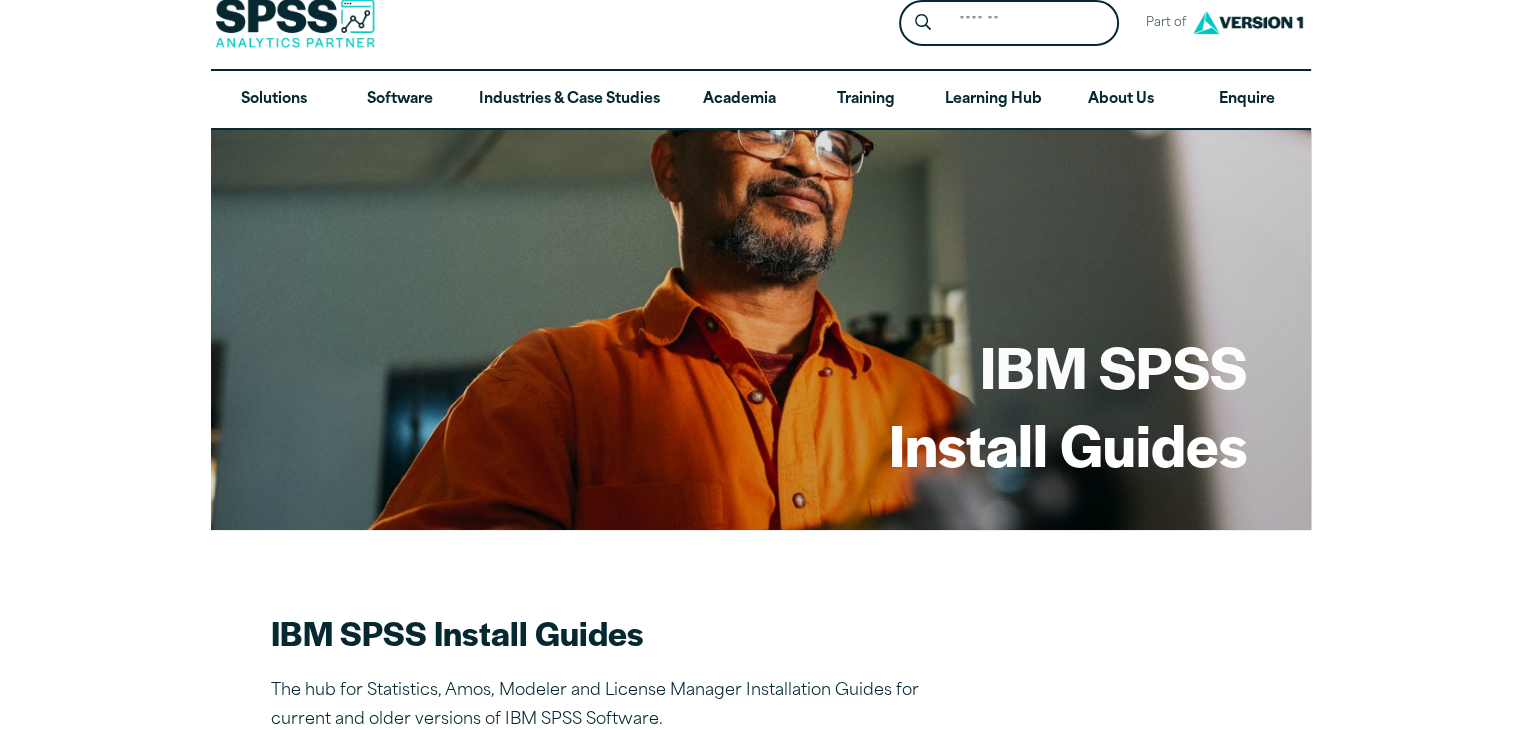 scroll, scrollTop: 0, scrollLeft: 0, axis: both 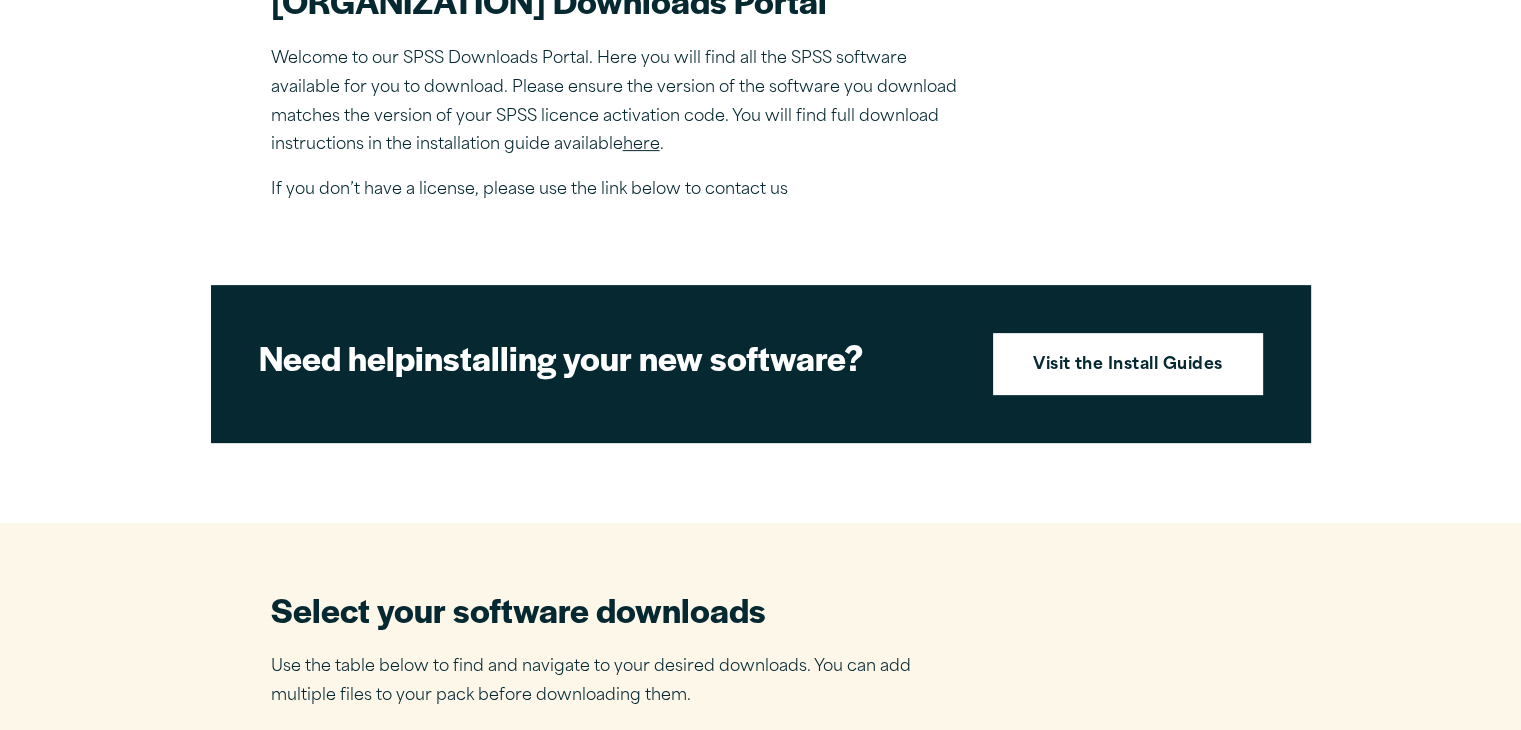 click on "here" at bounding box center [641, 145] 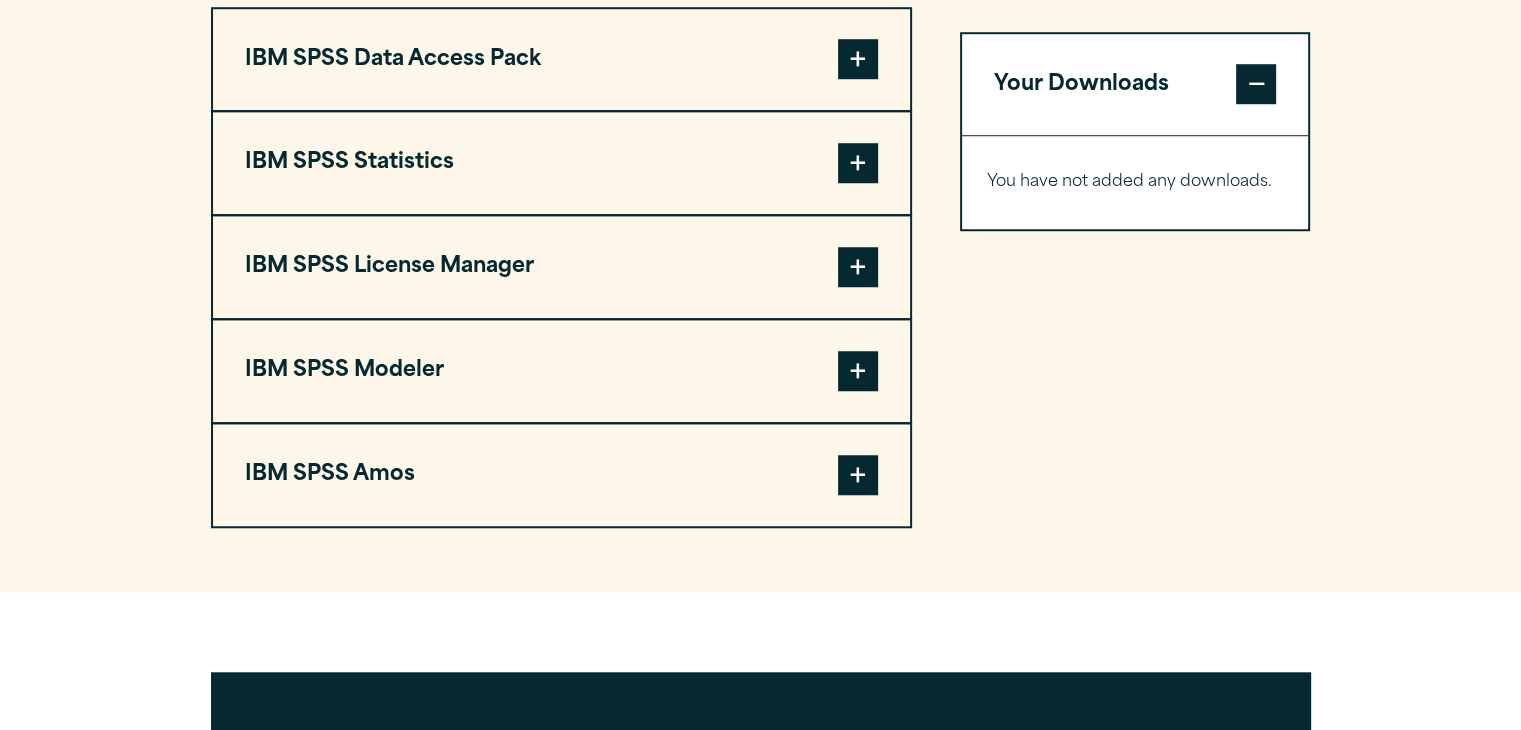 scroll, scrollTop: 1600, scrollLeft: 0, axis: vertical 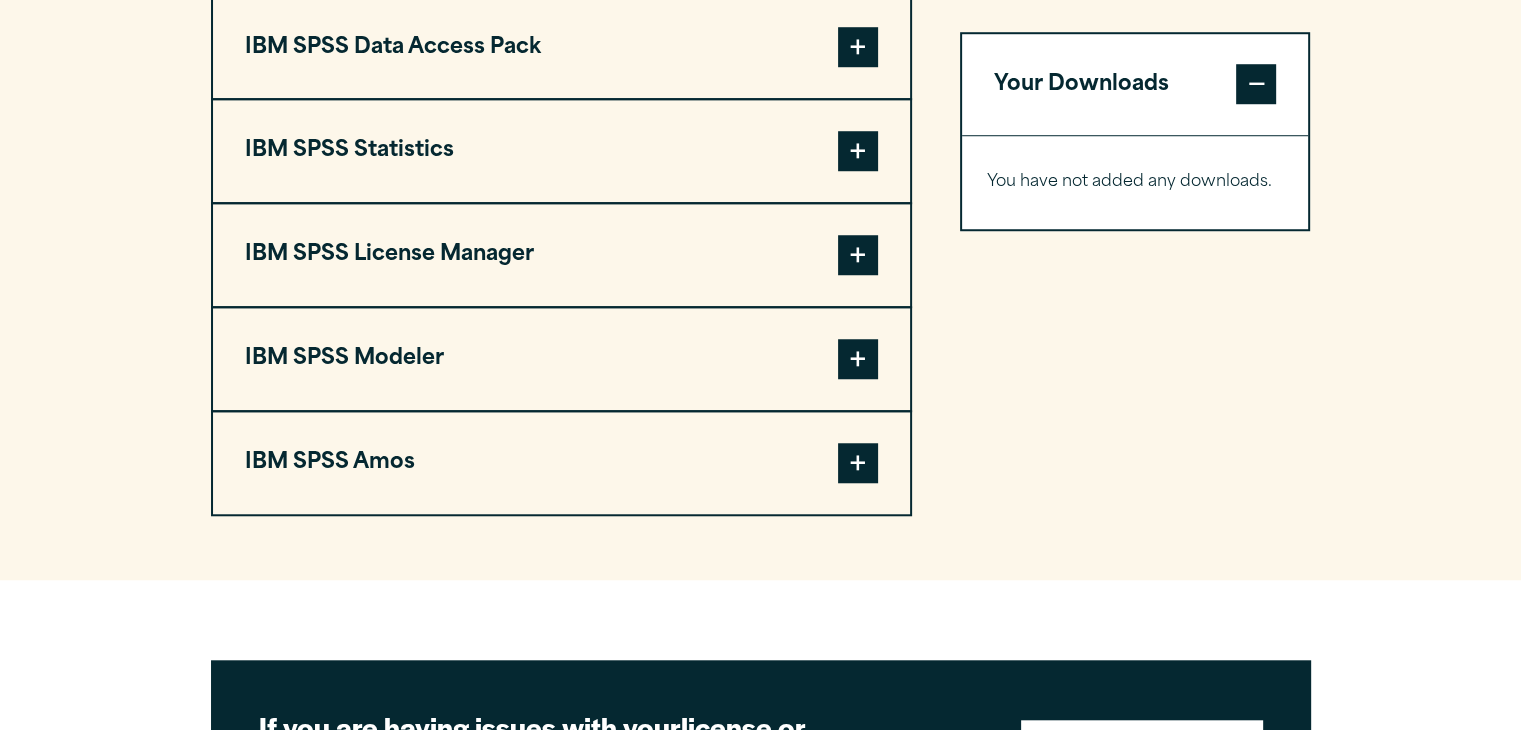 click at bounding box center [858, 151] 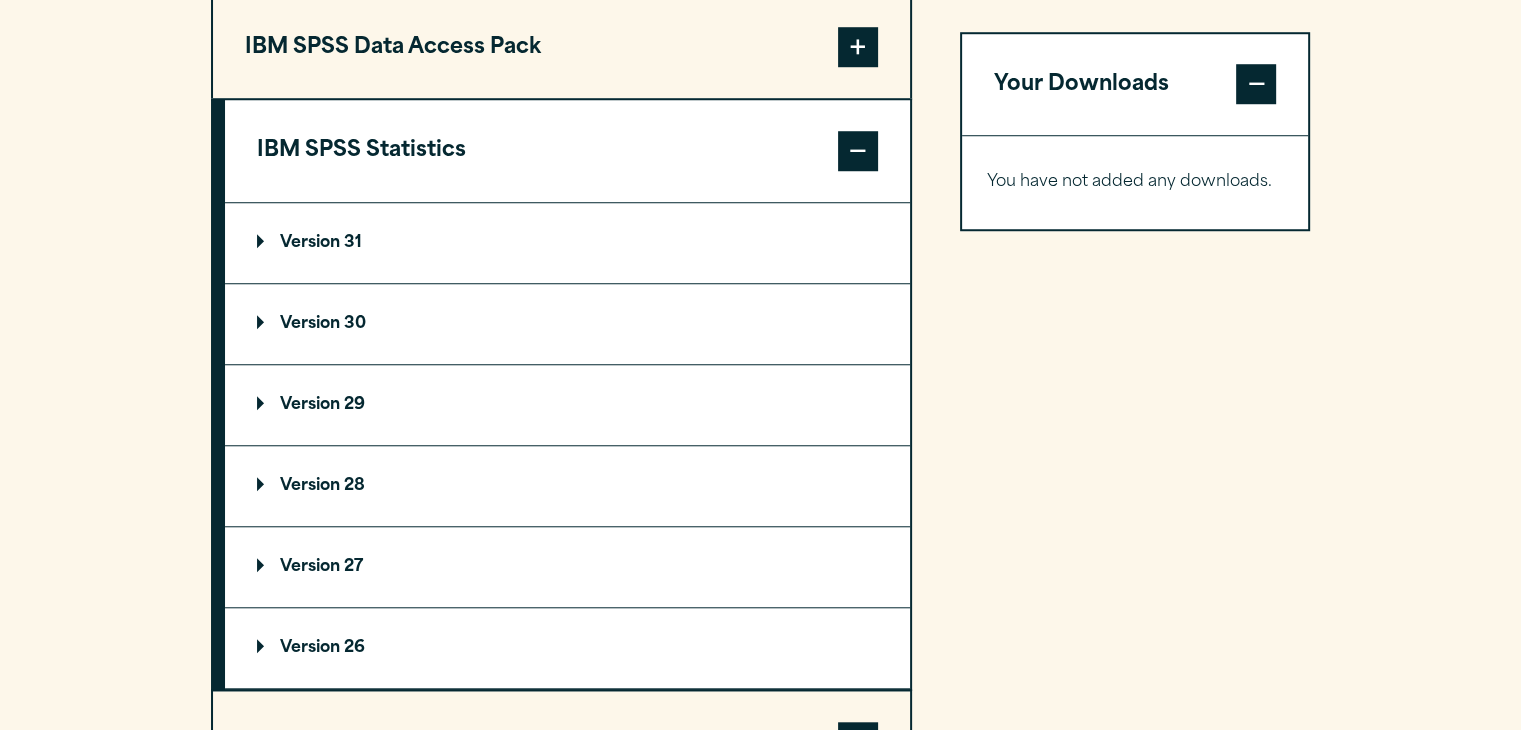 click on "Version 30" at bounding box center [309, 243] 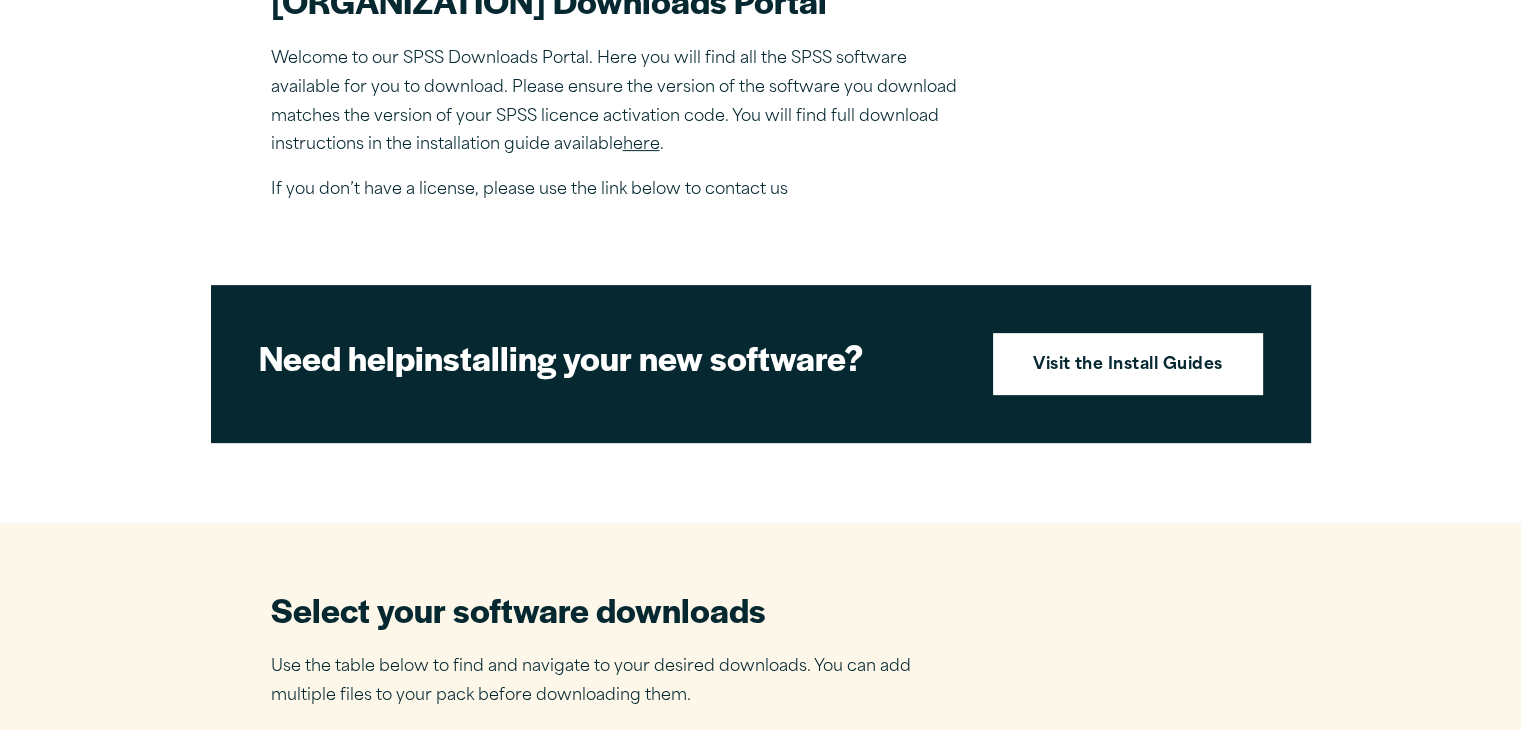 scroll, scrollTop: 300, scrollLeft: 0, axis: vertical 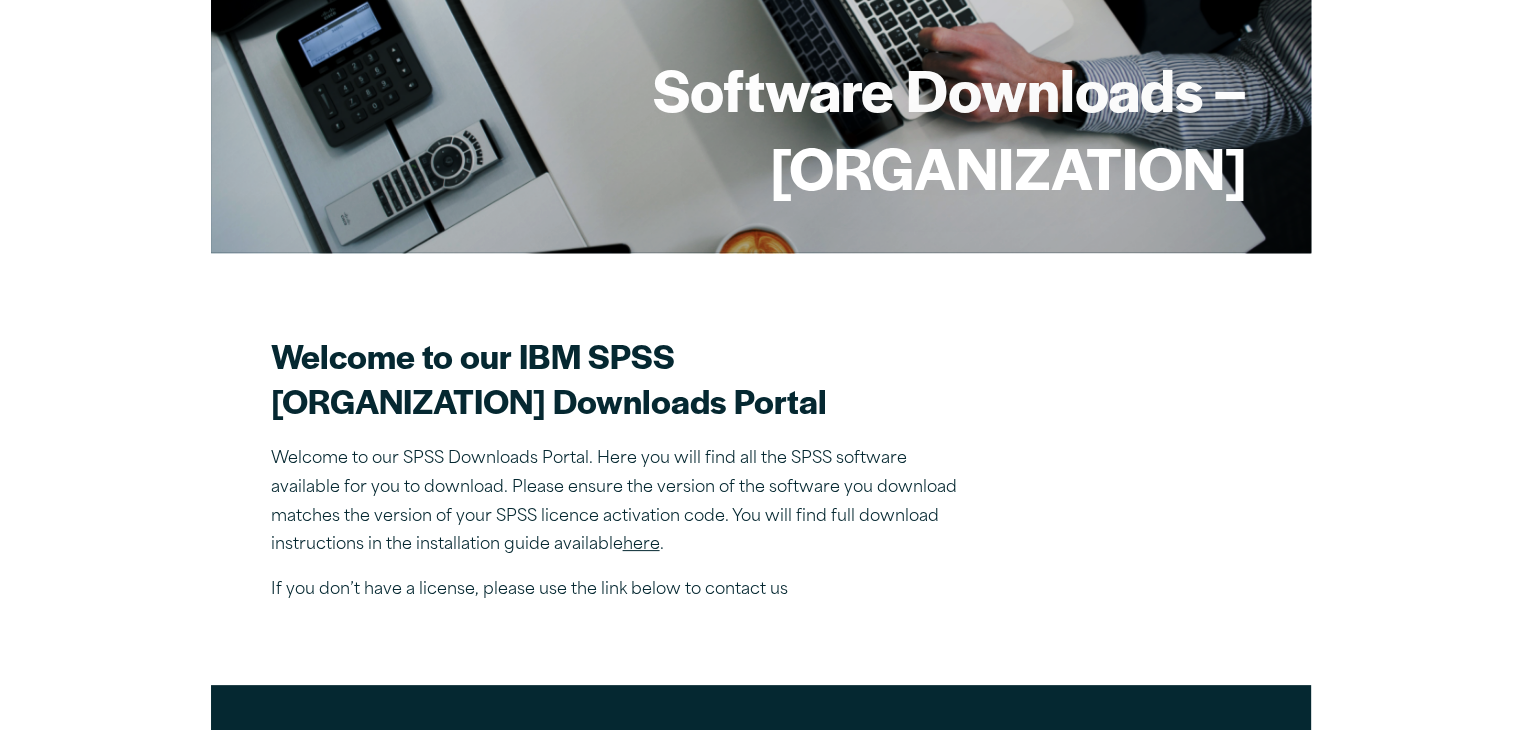 click on "here" at bounding box center [641, 545] 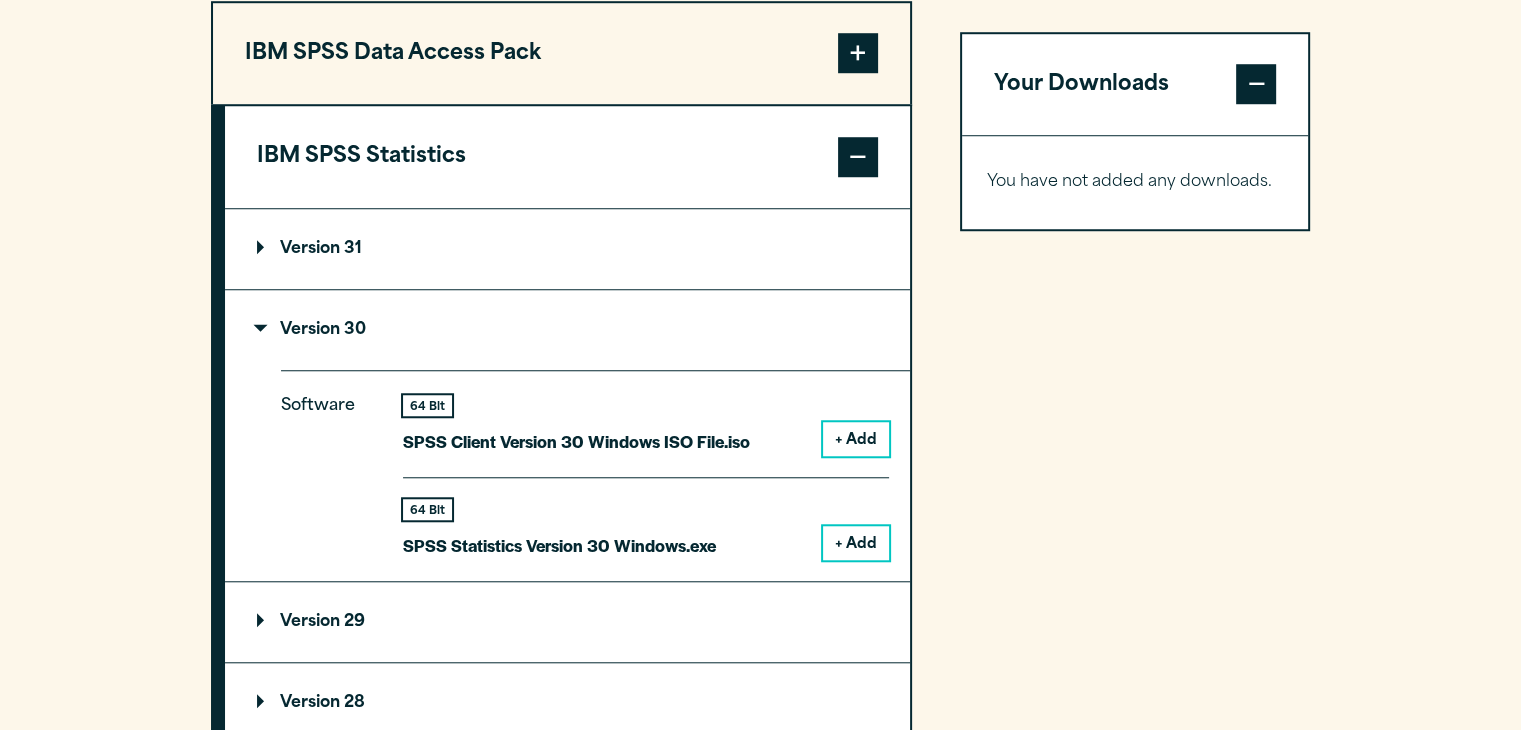 scroll, scrollTop: 1600, scrollLeft: 0, axis: vertical 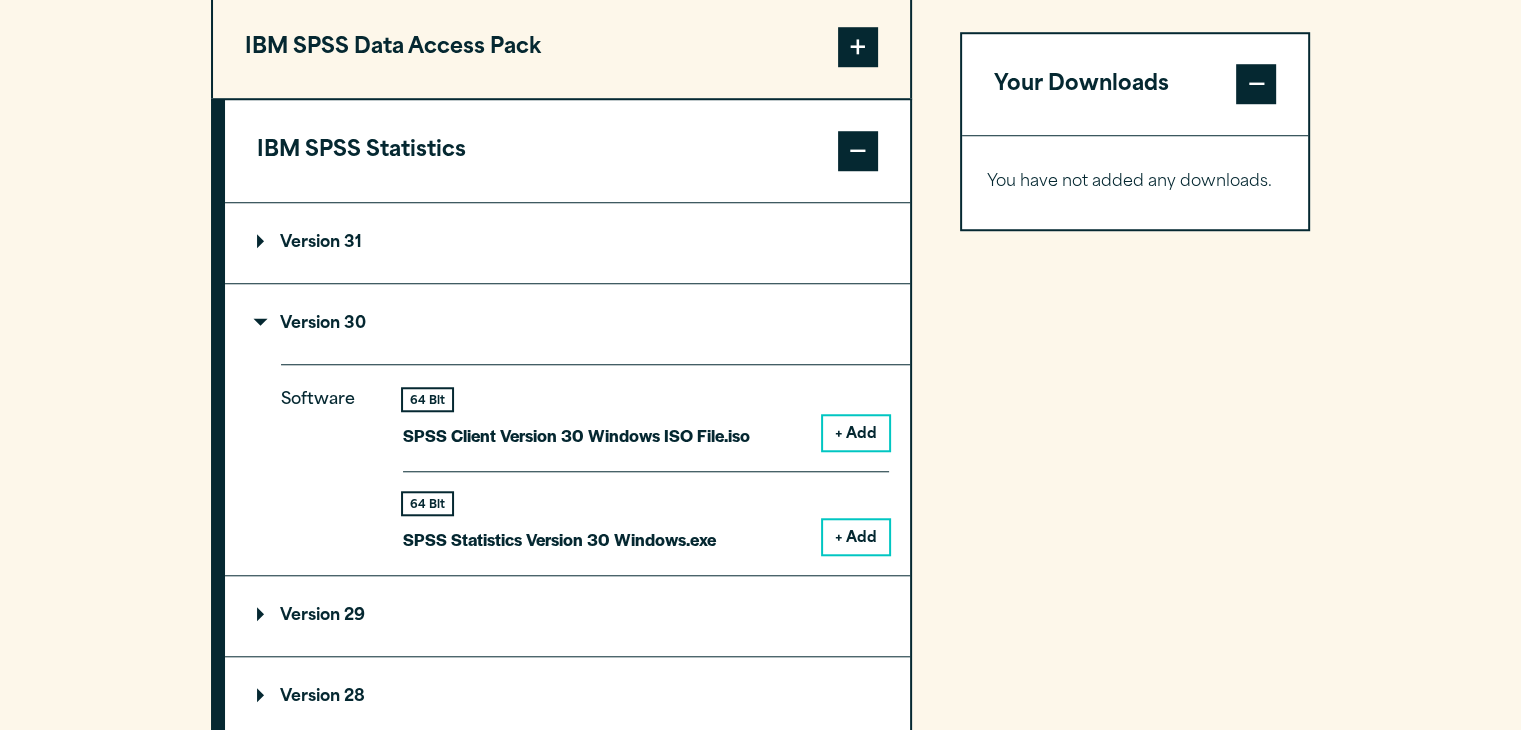 click on "+ Add" at bounding box center [856, 537] 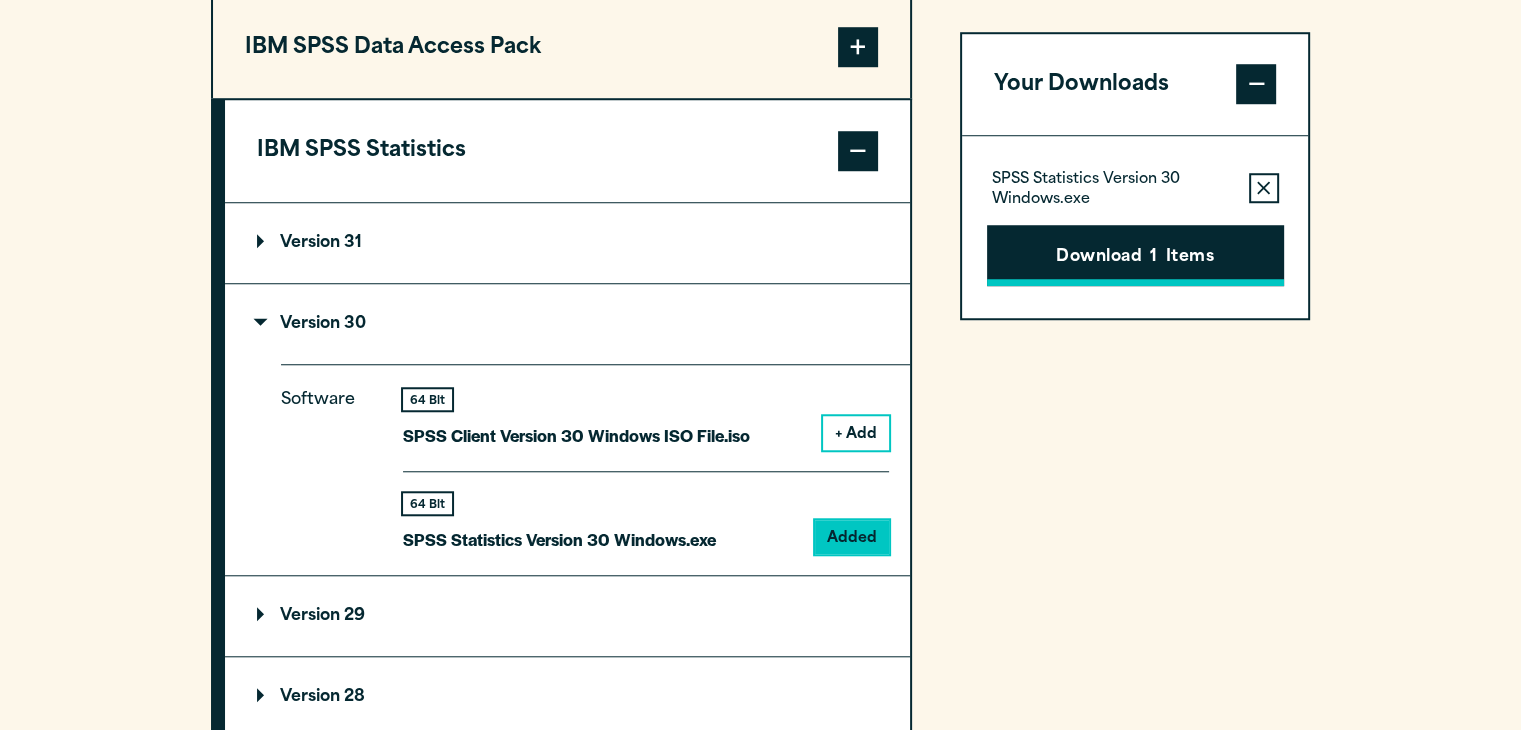 click on "Download  1  Items" at bounding box center (1135, 256) 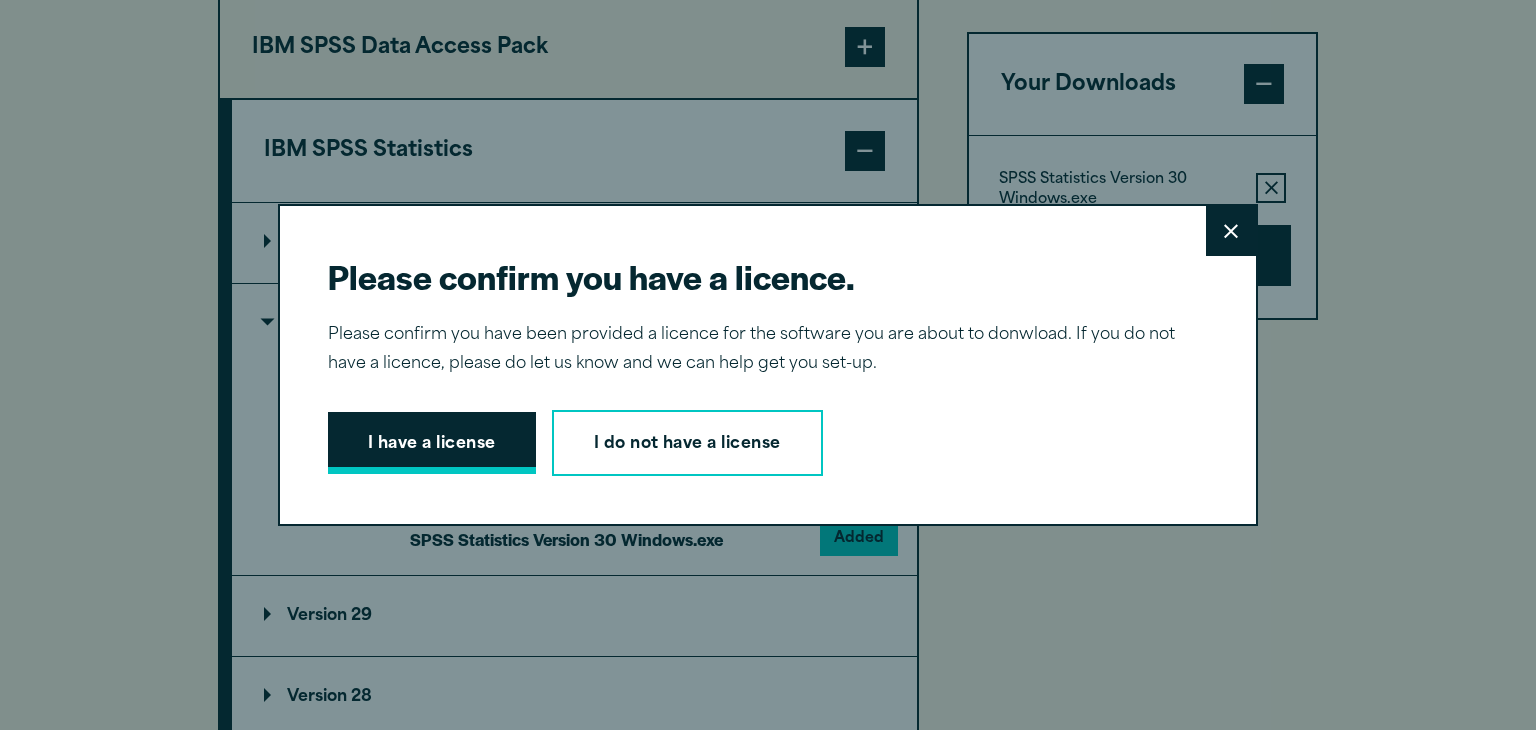click on "I have a license" at bounding box center [432, 443] 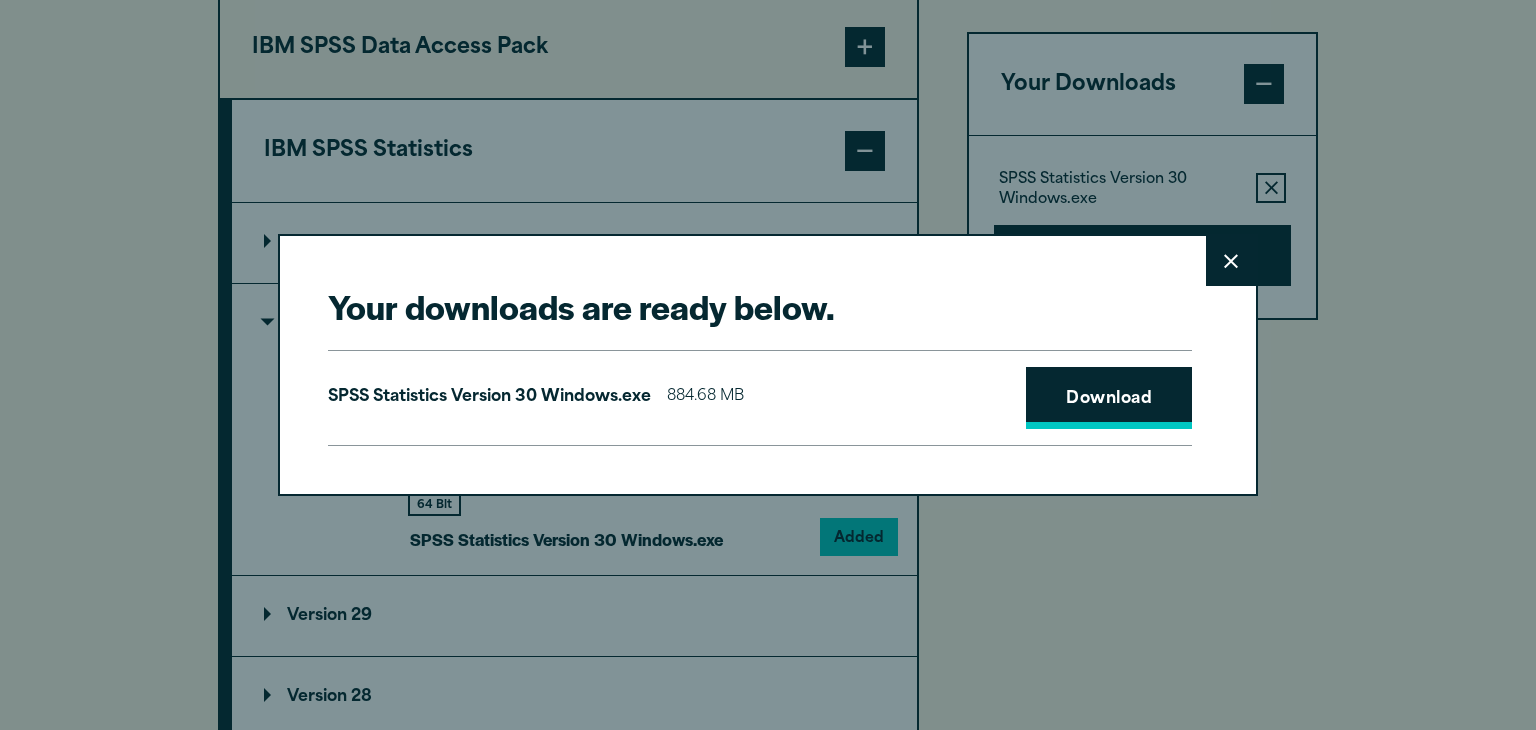 click on "Download" at bounding box center [1109, 398] 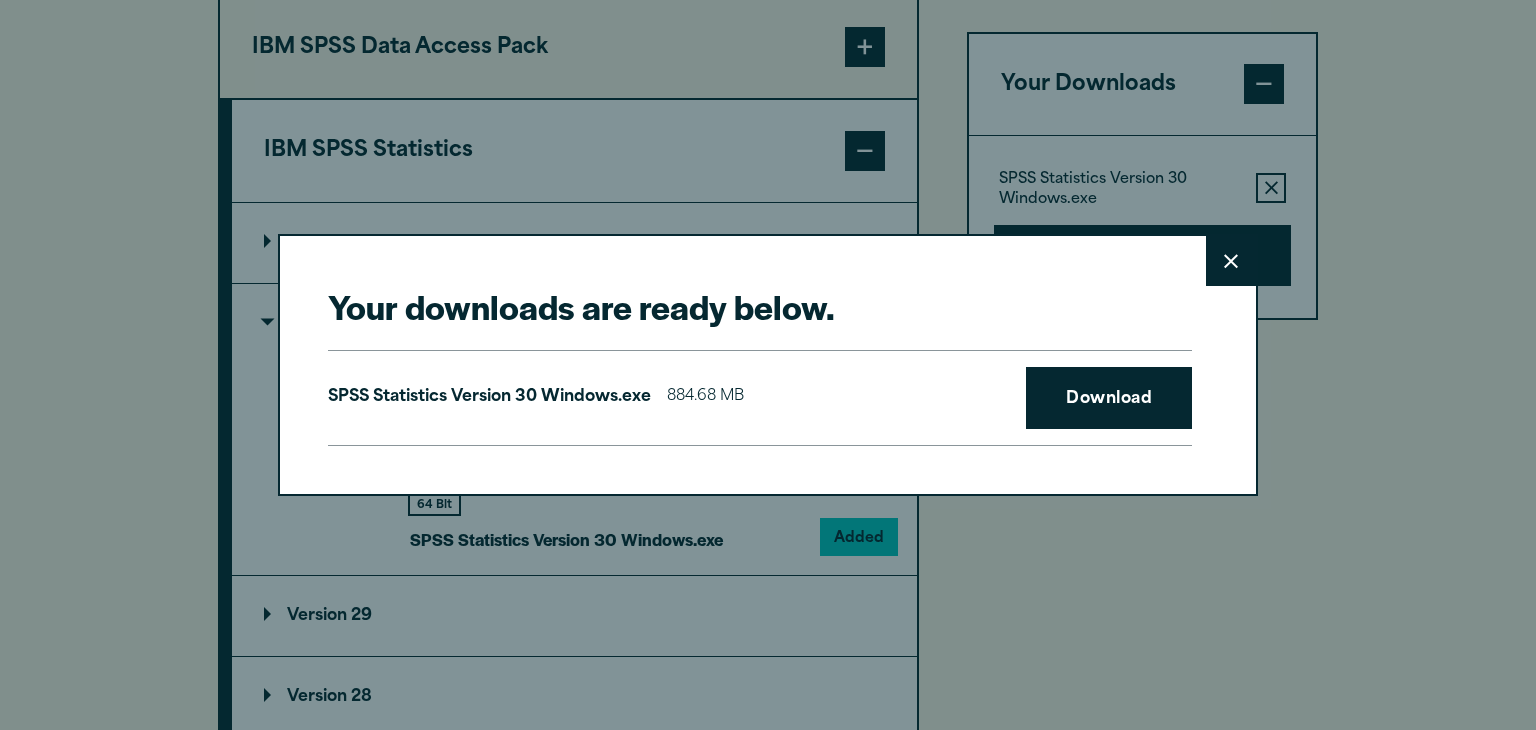 click at bounding box center (1231, 261) 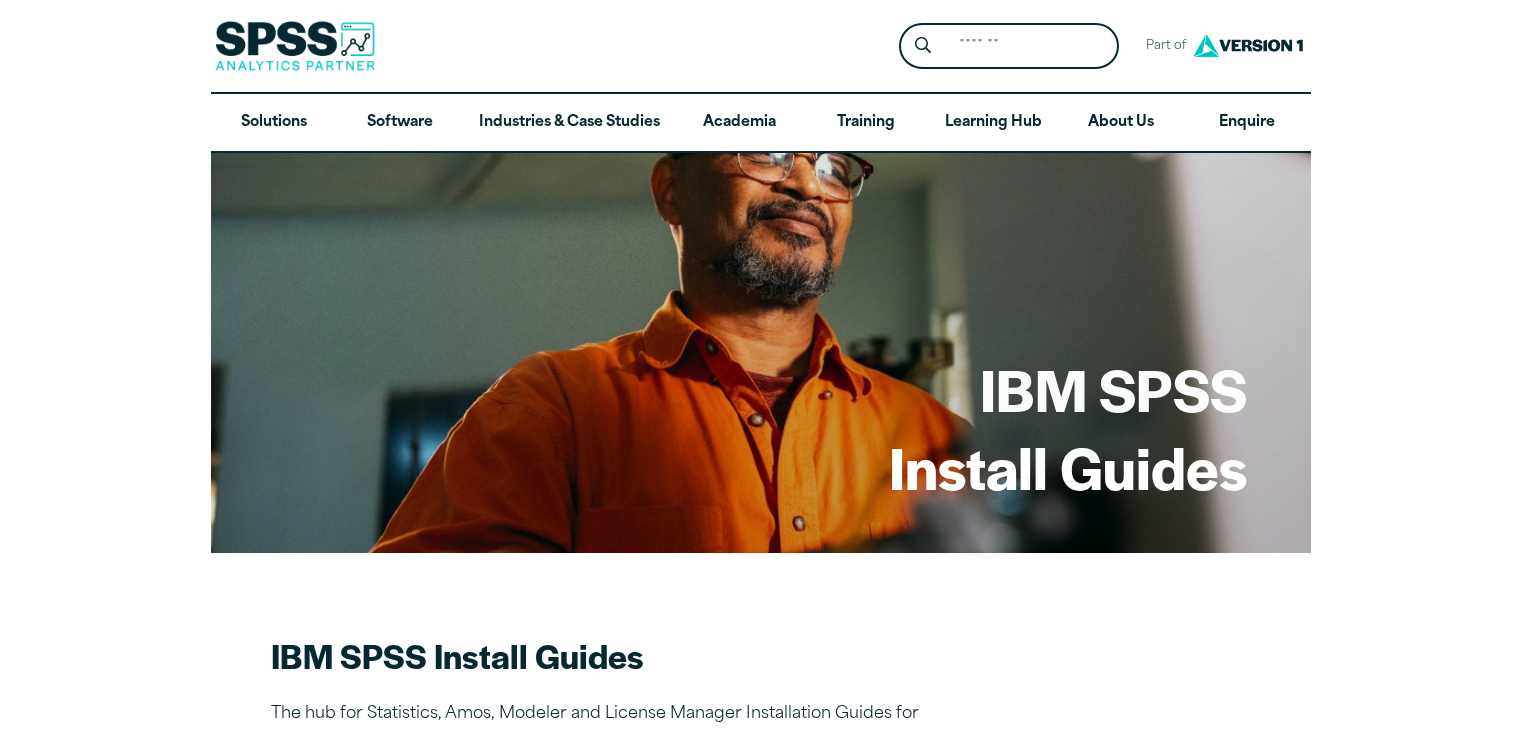 scroll, scrollTop: 0, scrollLeft: 0, axis: both 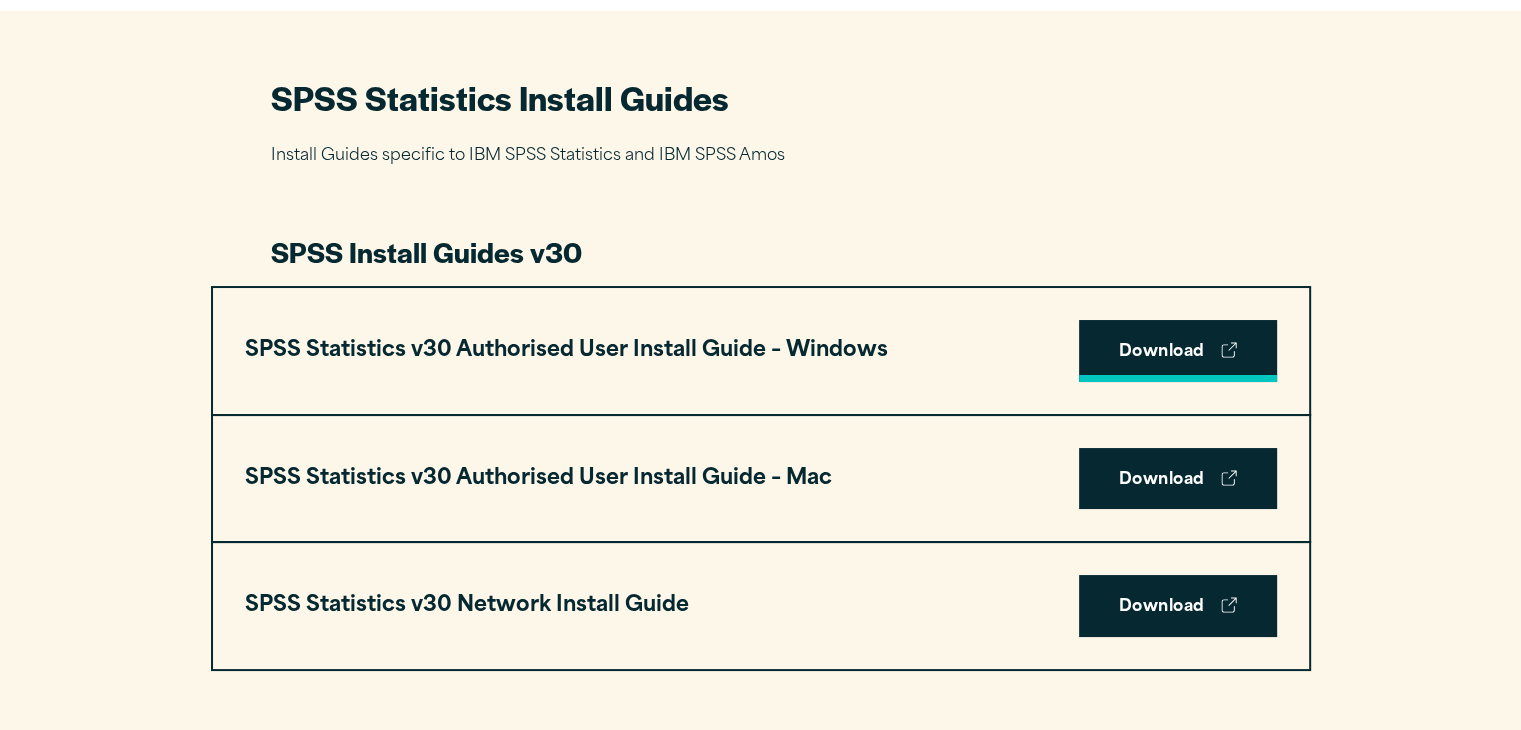 click on "Download" at bounding box center [1178, 351] 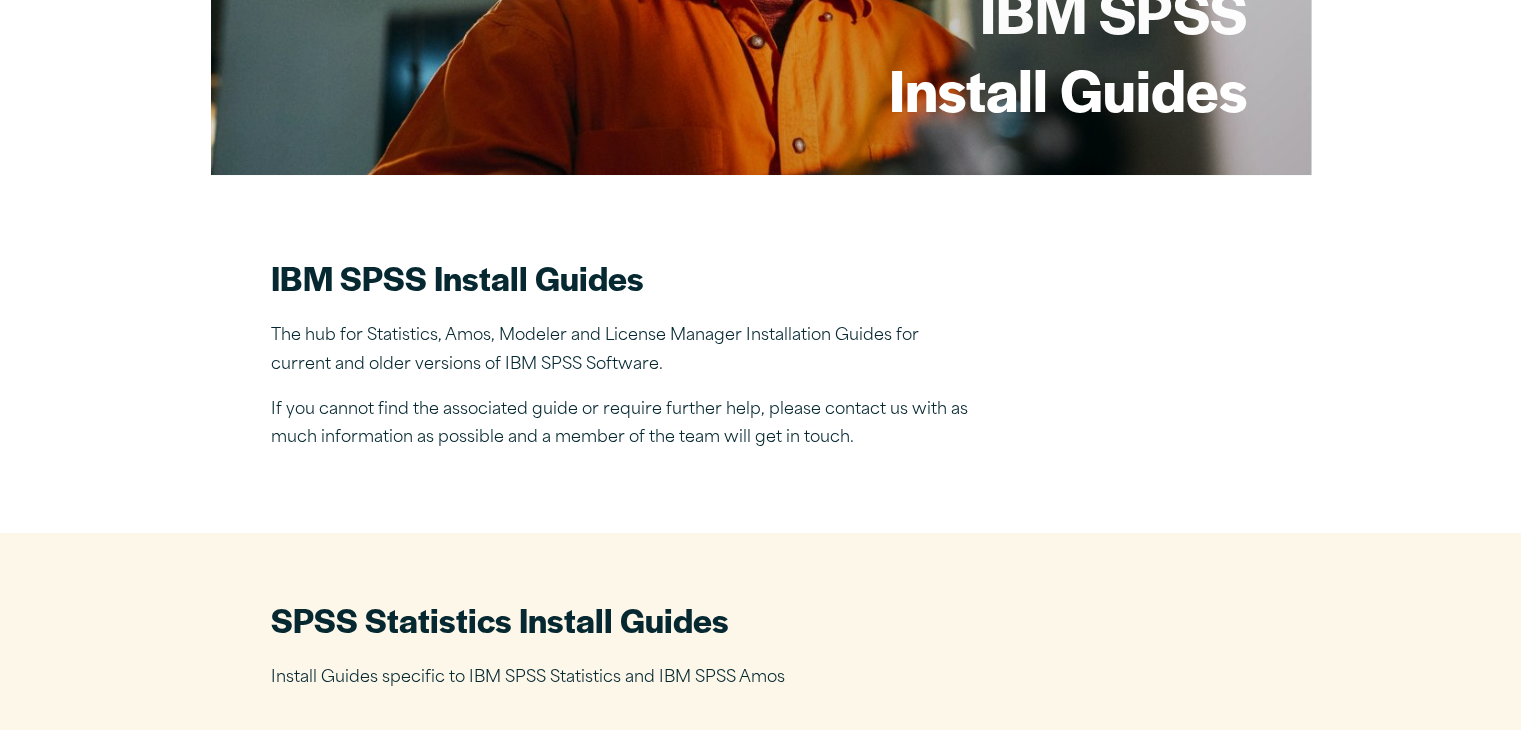scroll, scrollTop: 300, scrollLeft: 0, axis: vertical 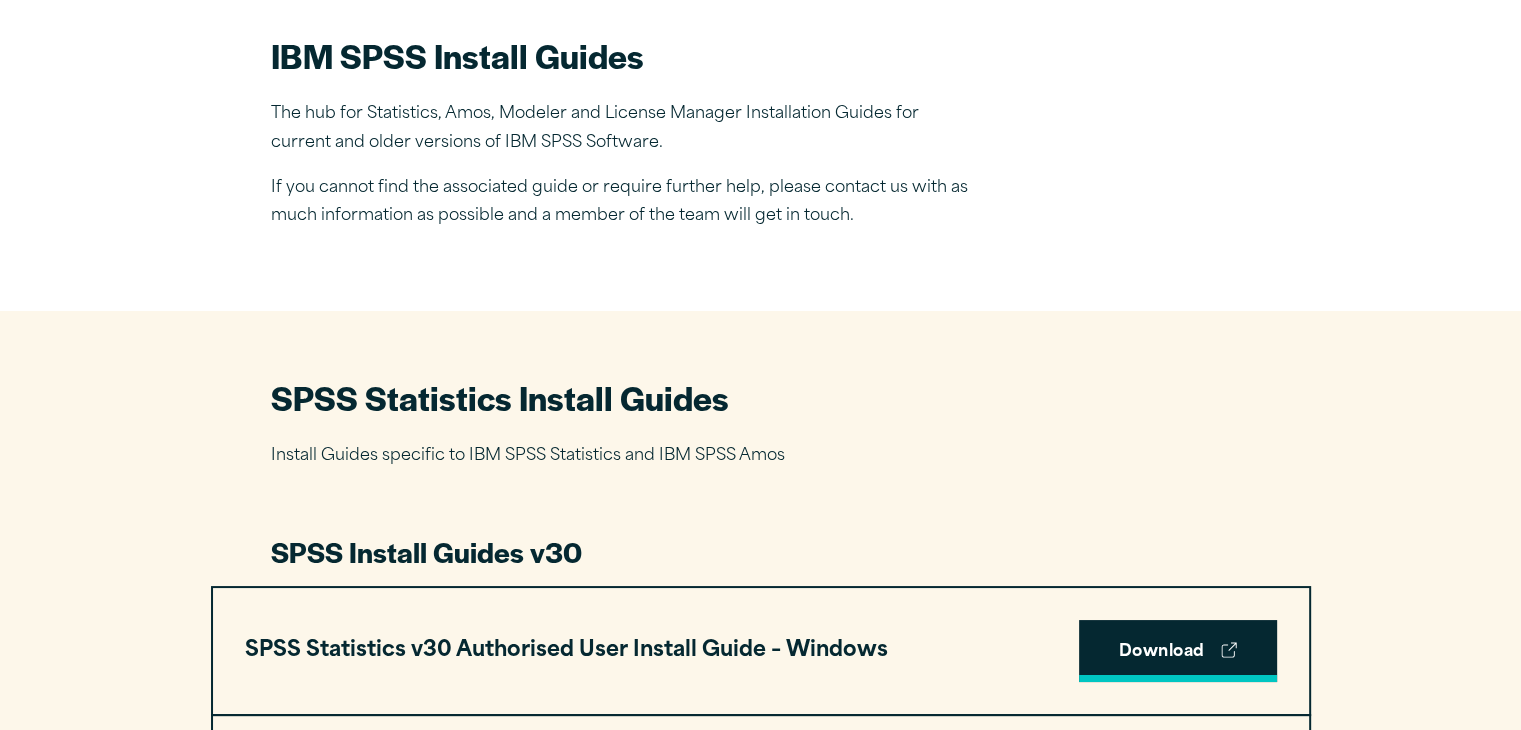 click on "Download" at bounding box center [1178, 651] 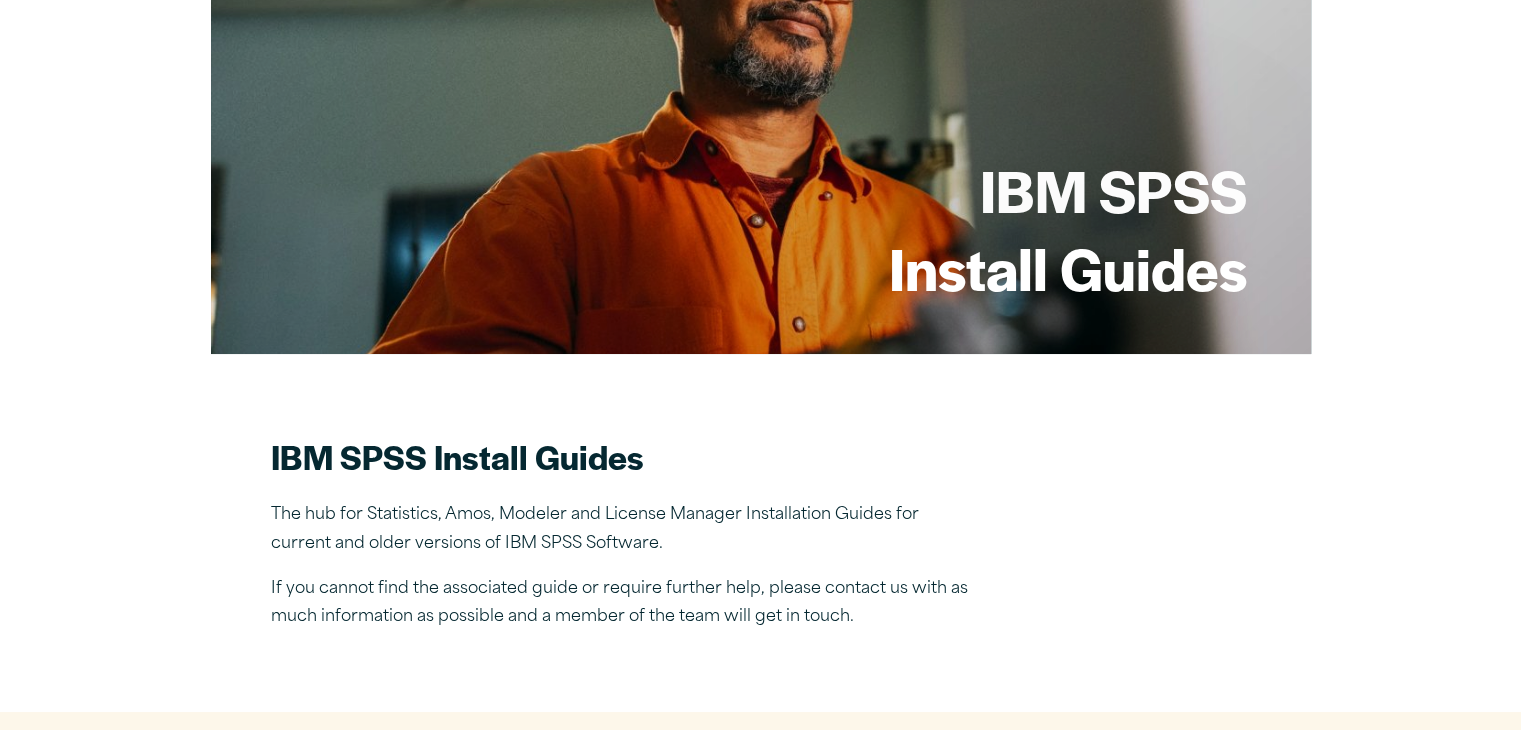 scroll, scrollTop: 0, scrollLeft: 0, axis: both 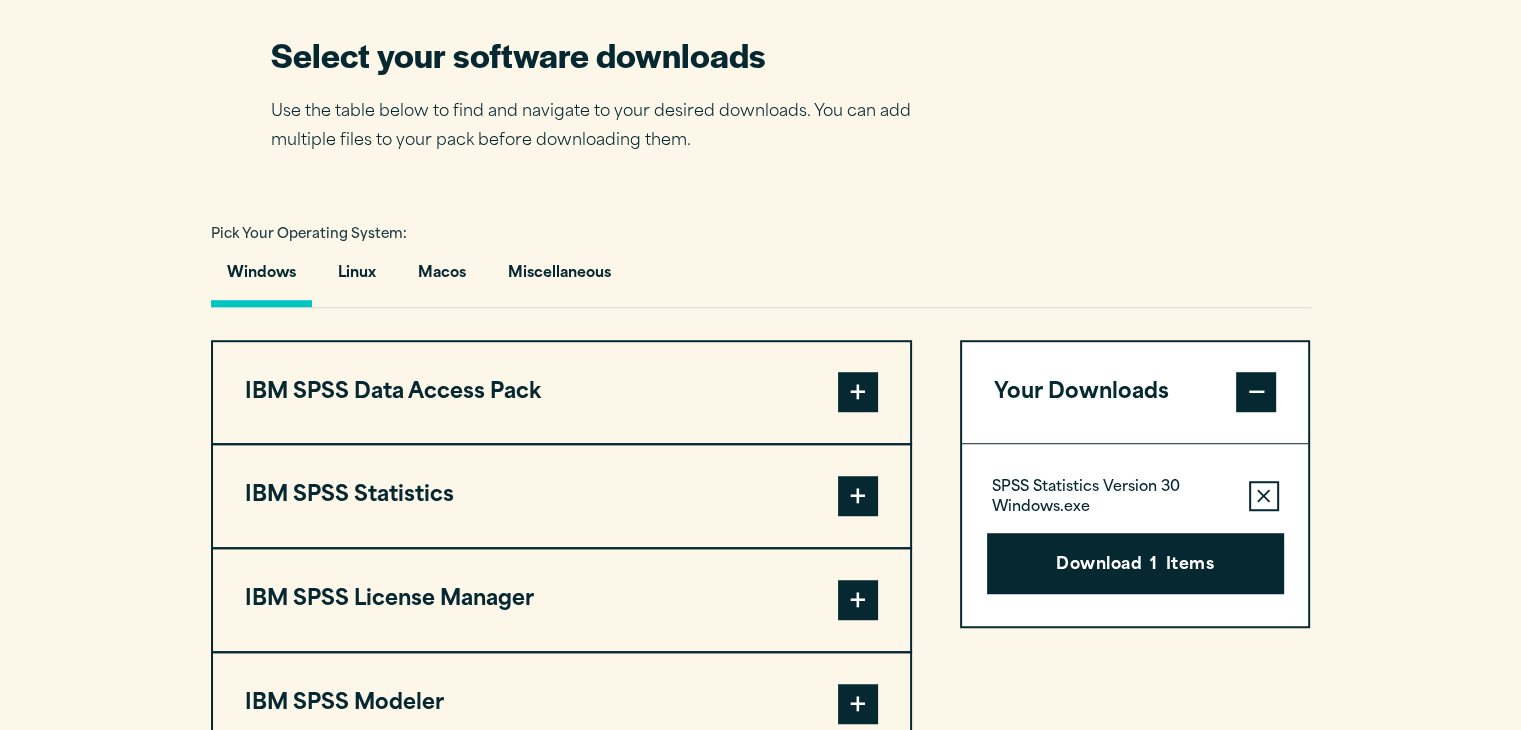 click at bounding box center (858, 496) 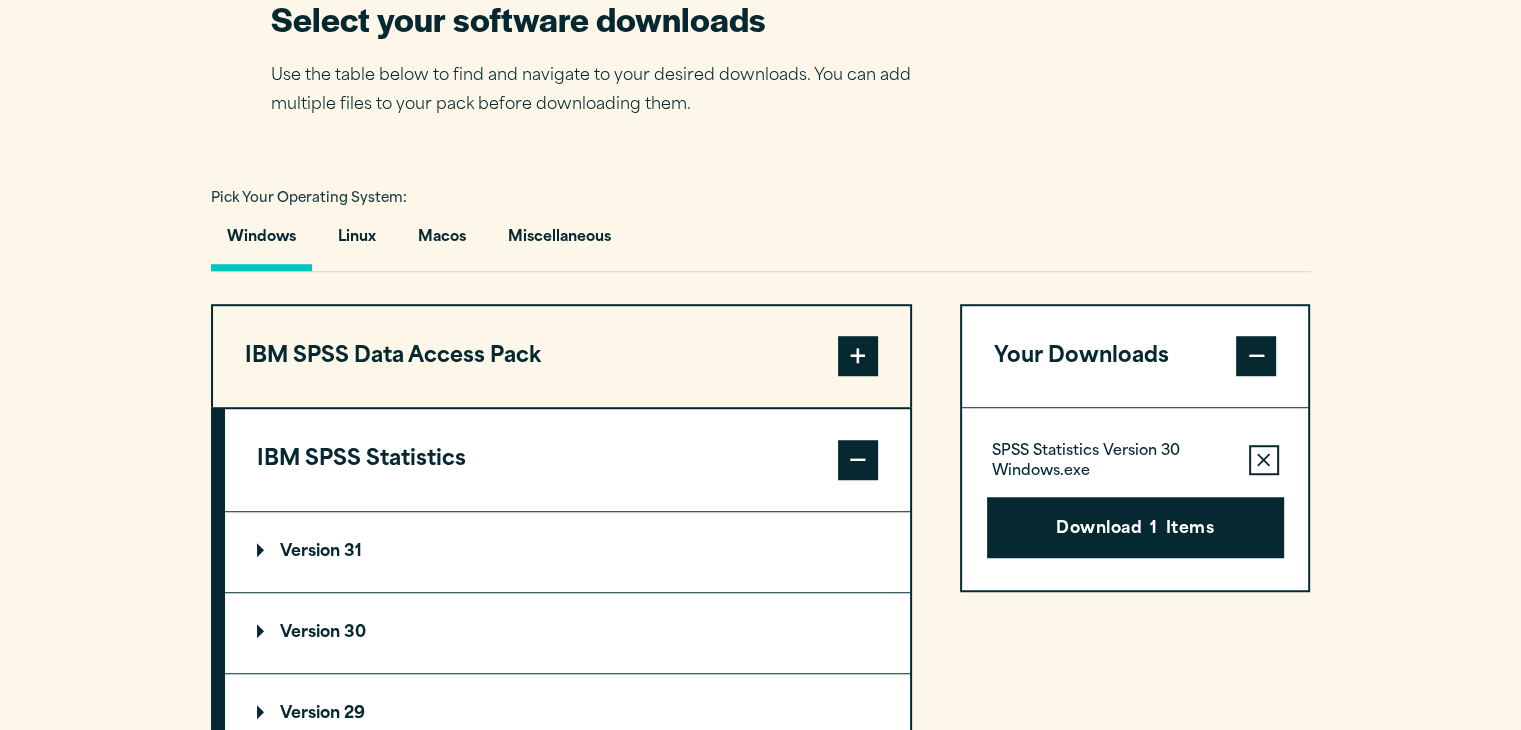 scroll, scrollTop: 1400, scrollLeft: 0, axis: vertical 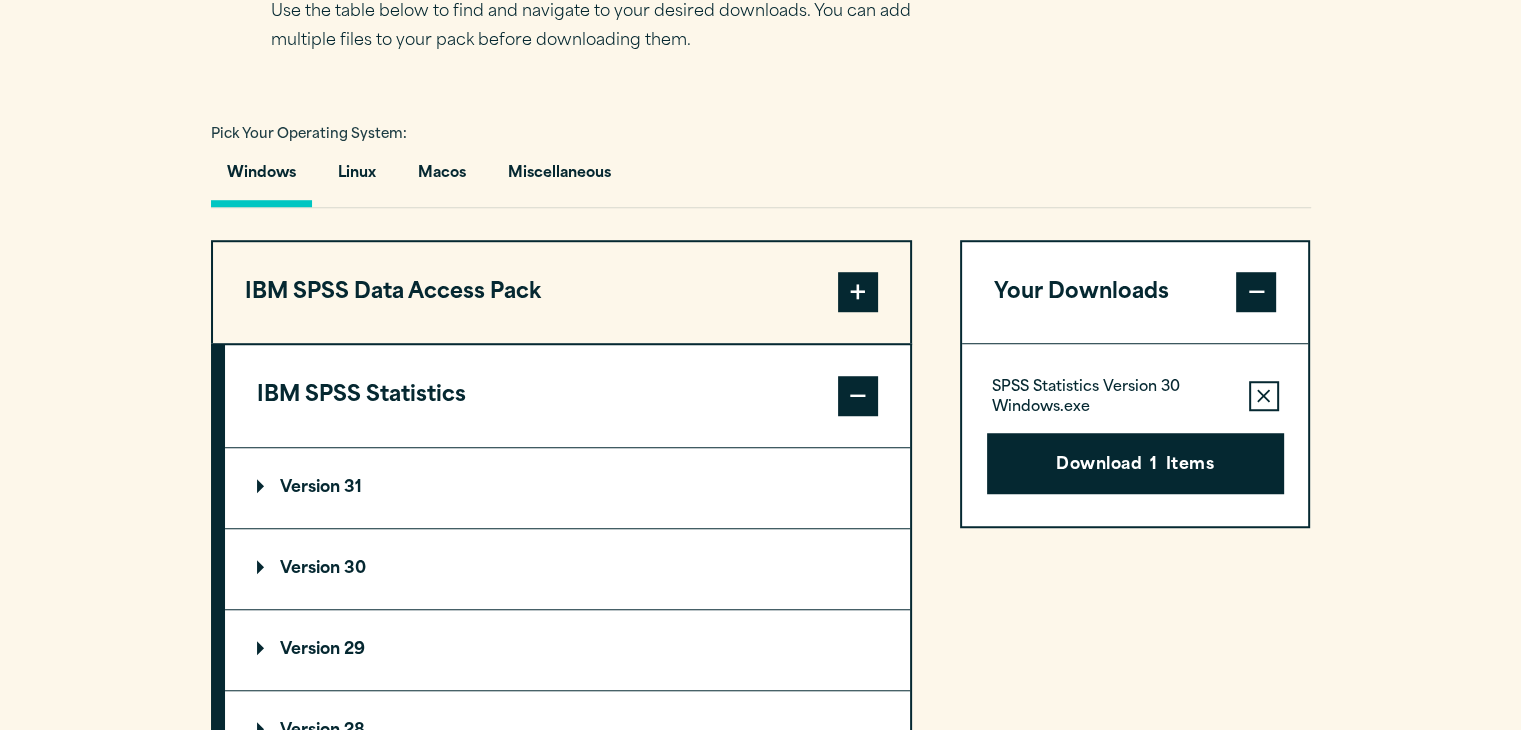 click on "Version 31" at bounding box center [309, 488] 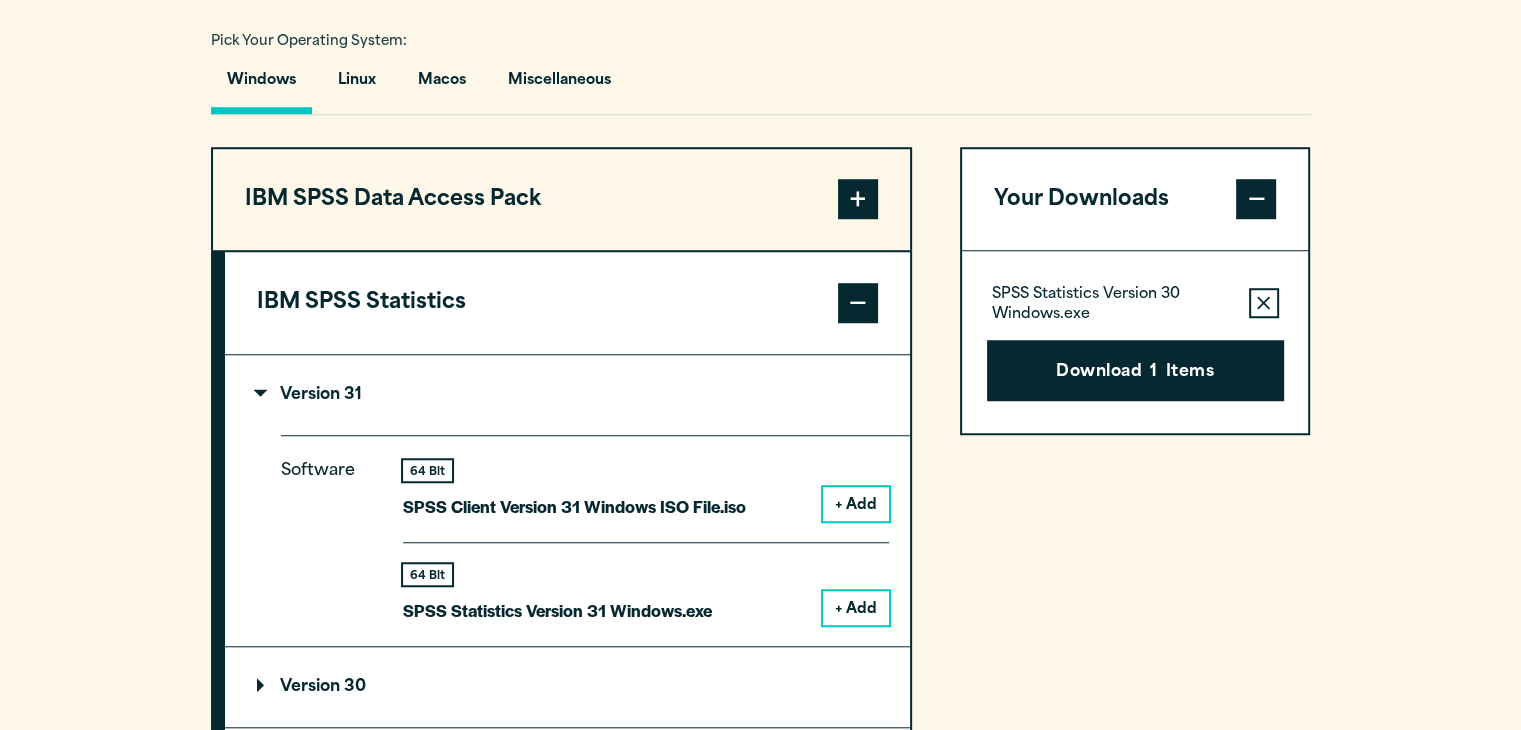 scroll, scrollTop: 1500, scrollLeft: 0, axis: vertical 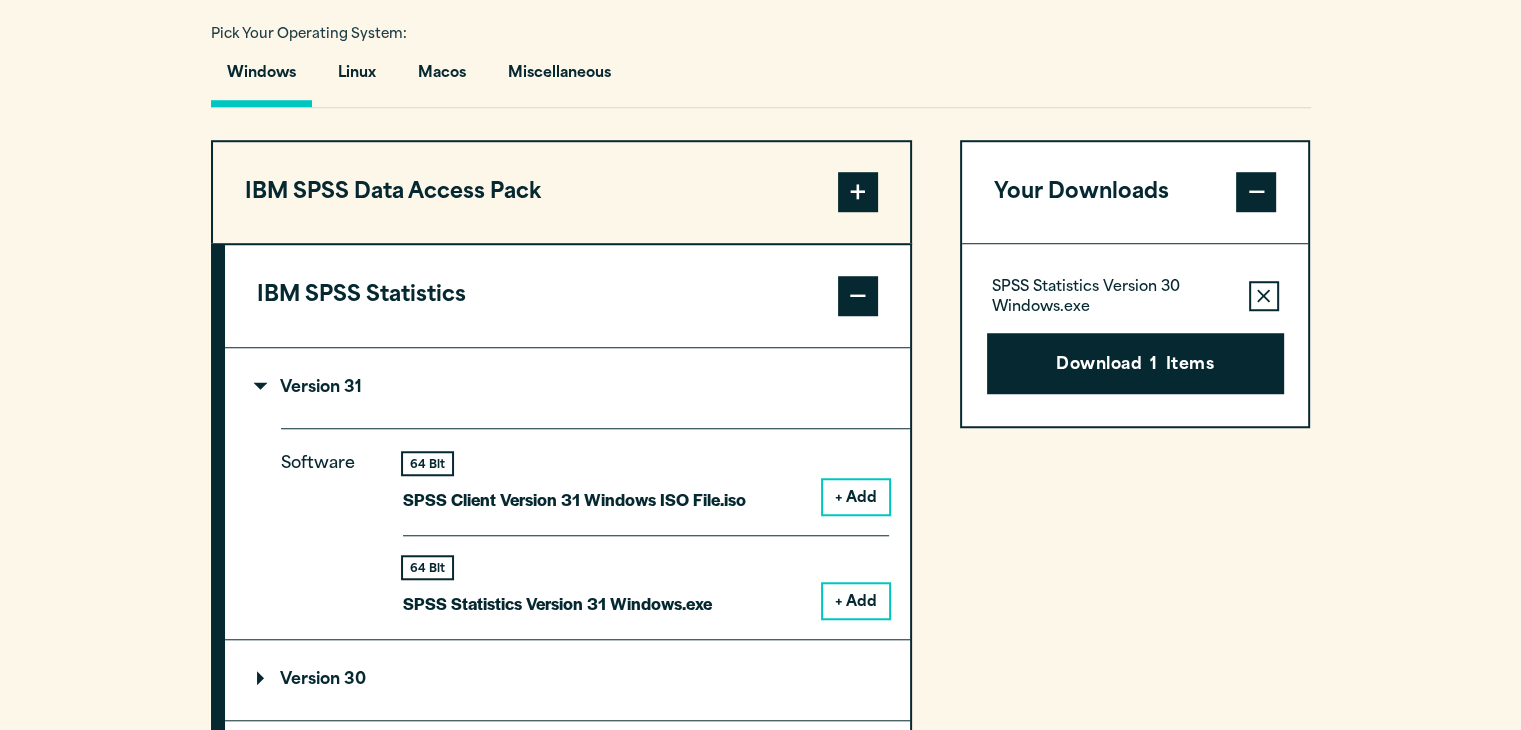 click on "+ Add" at bounding box center (856, 601) 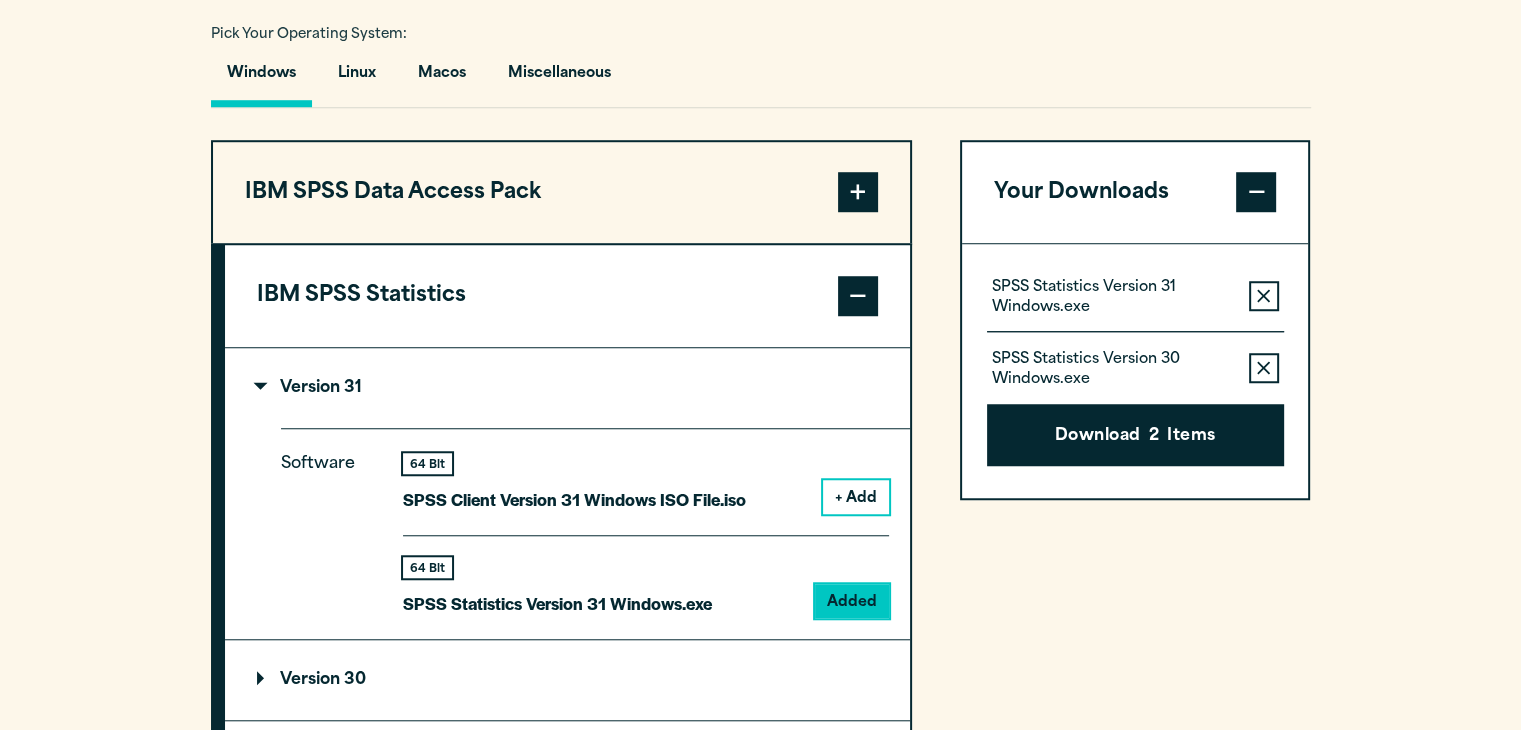 click at bounding box center [1263, 296] 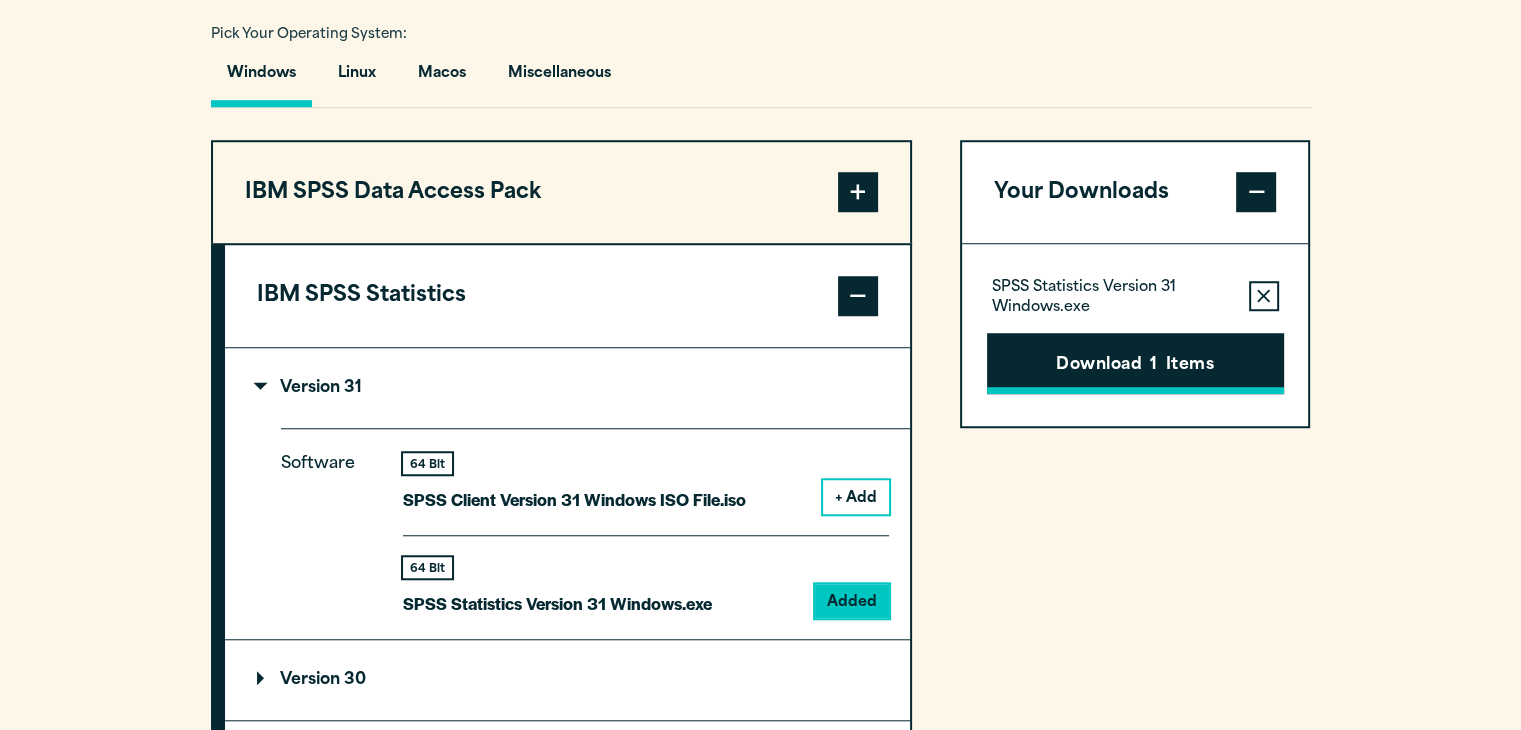 click on "Download  1  Items" at bounding box center (1135, 364) 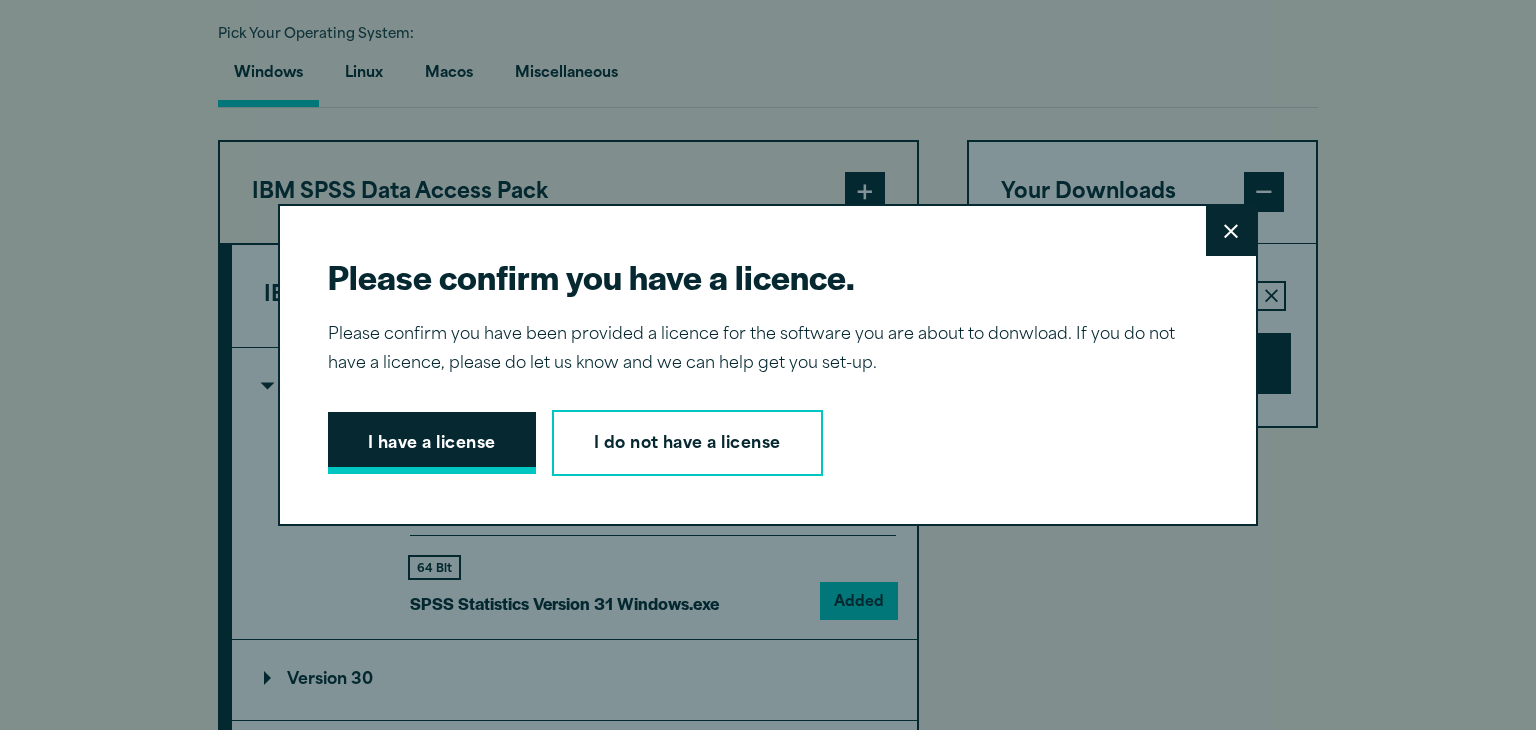 click on "I have a license" at bounding box center (432, 443) 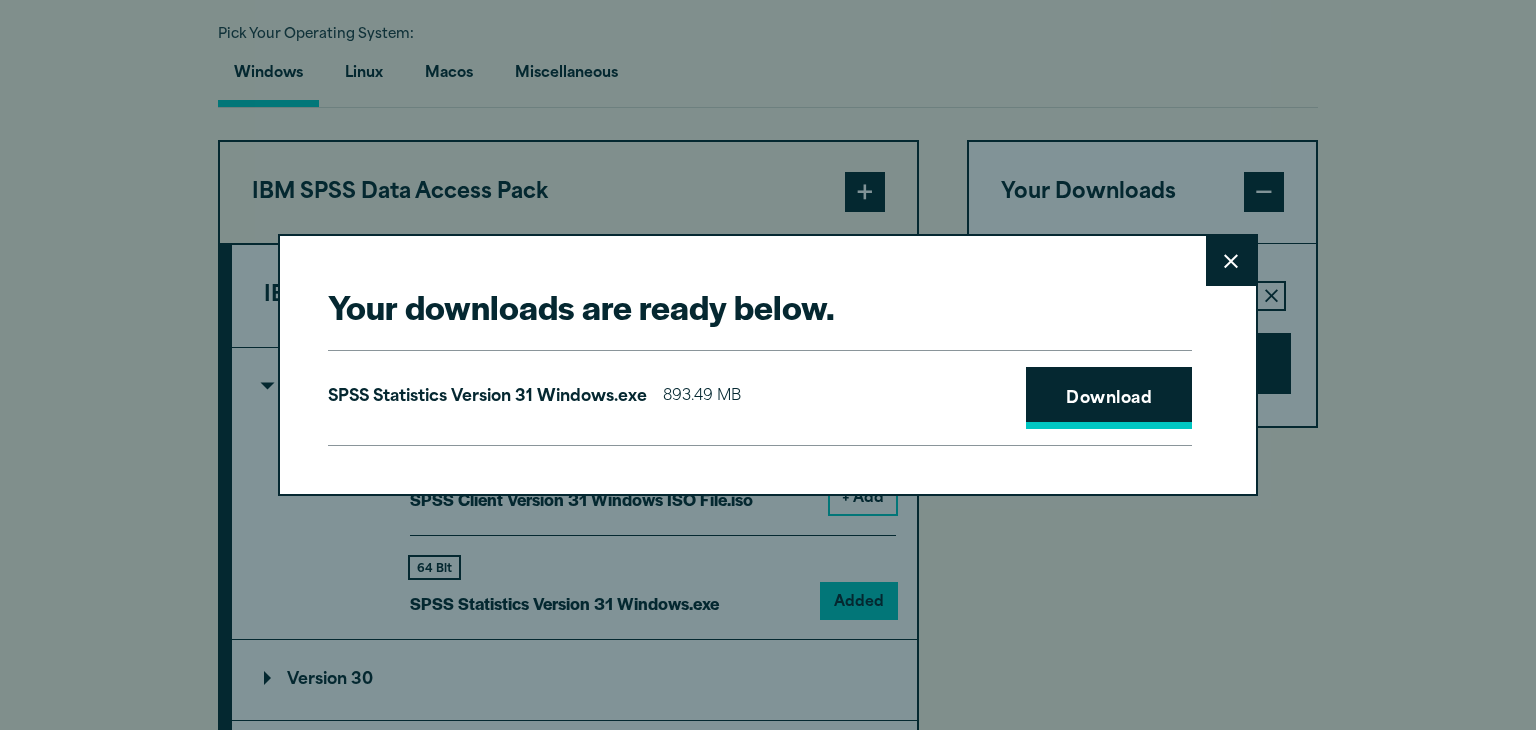 click on "Download" at bounding box center (1109, 398) 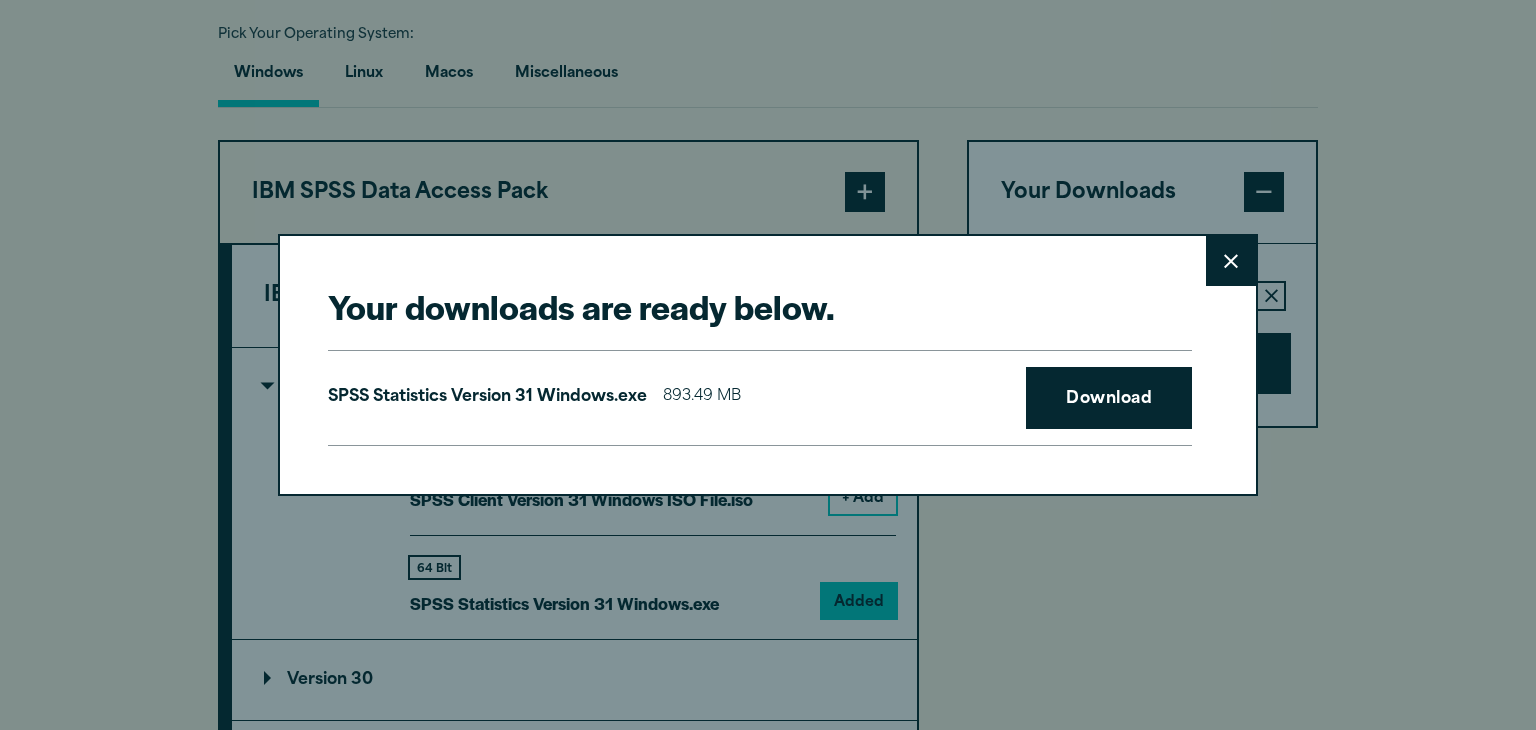 click on "Your downloads are ready below.
Close
SPSS Statistics Version 31 Windows.exe
893.49 MB
Download" at bounding box center (768, 365) 